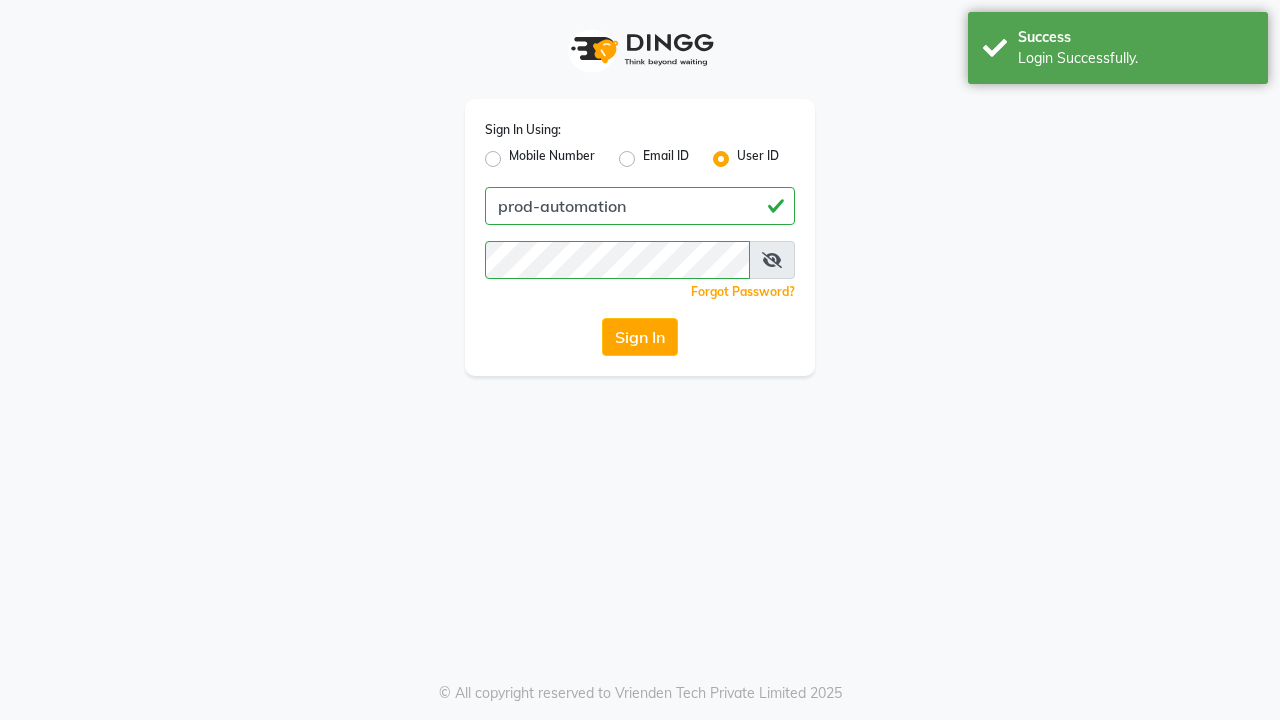 scroll, scrollTop: 0, scrollLeft: 0, axis: both 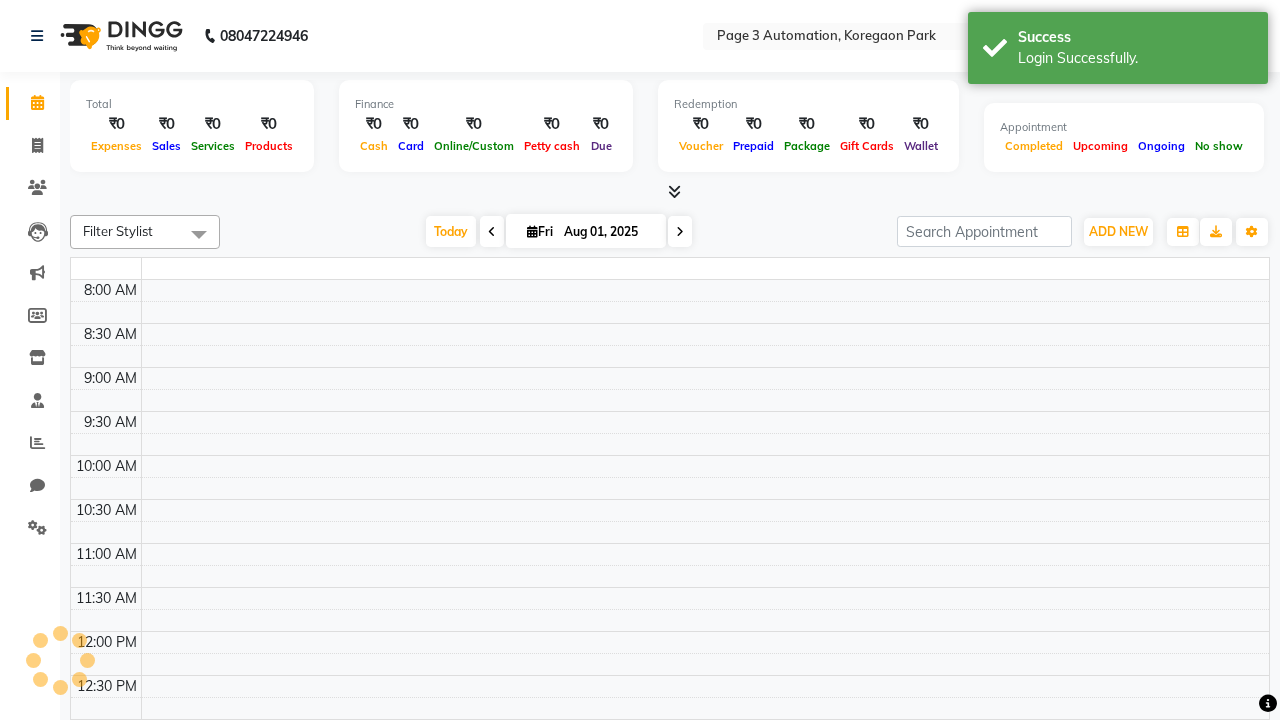 select on "en" 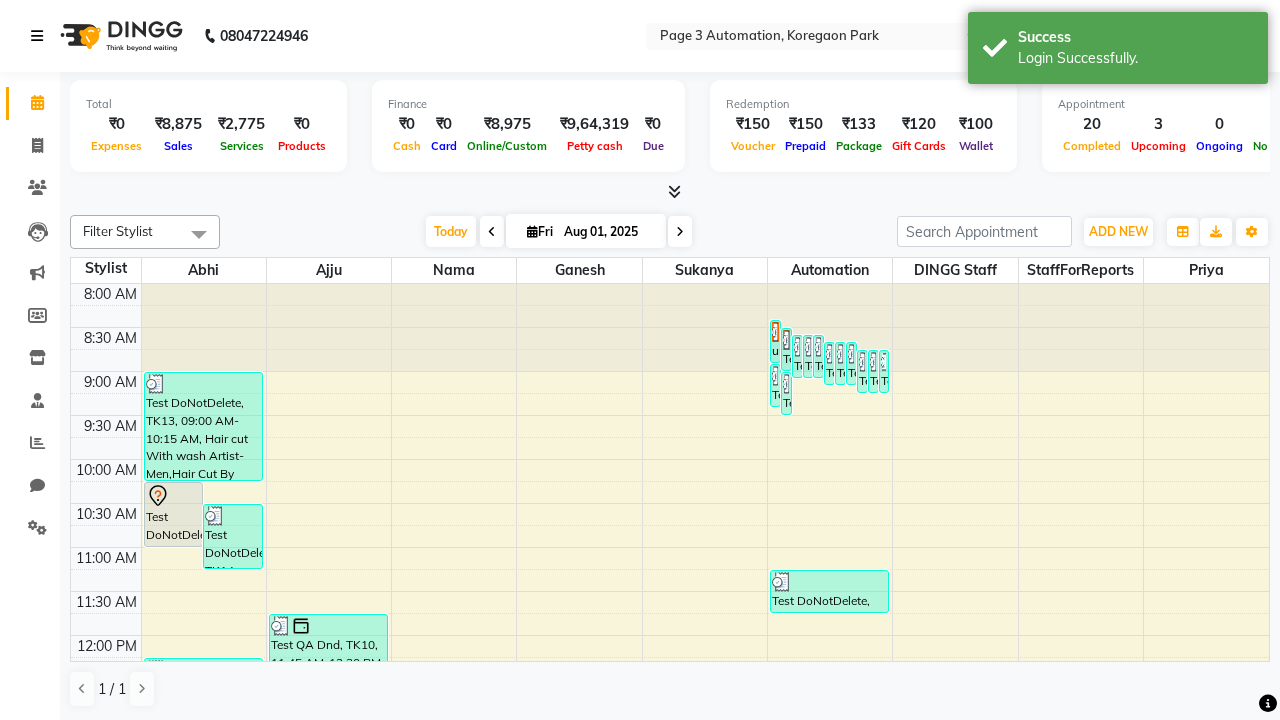 click at bounding box center (37, 36) 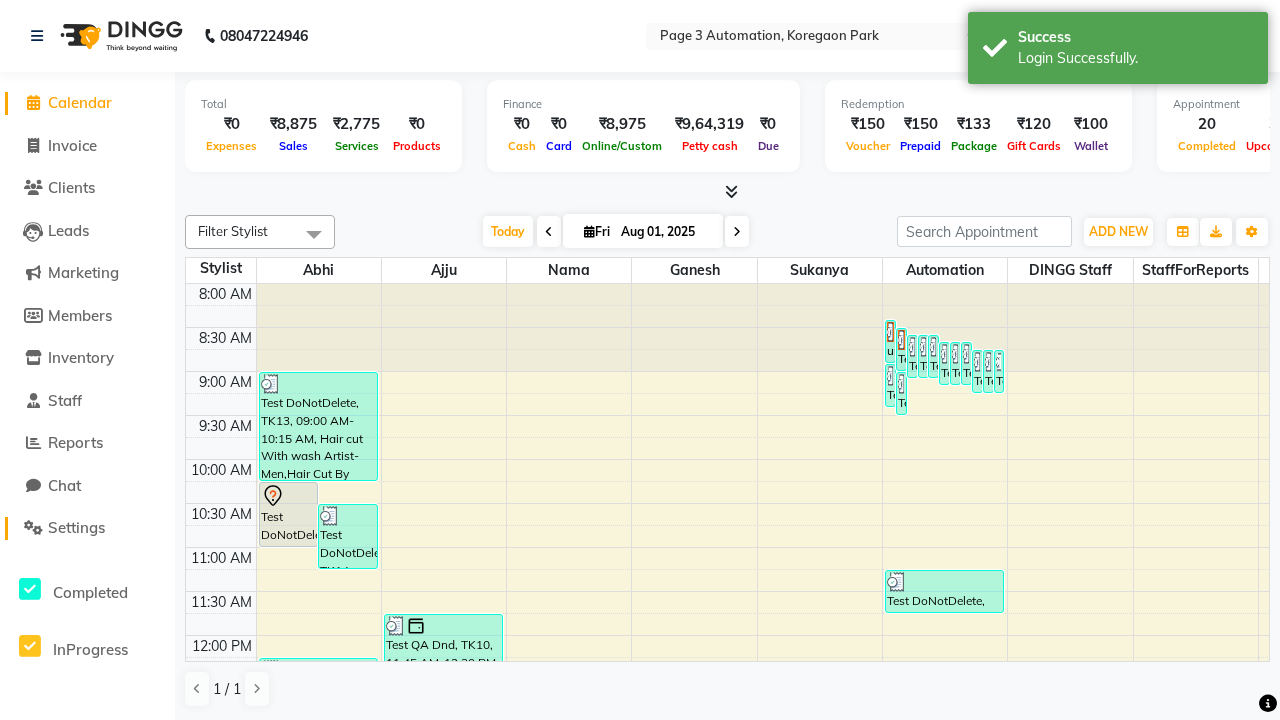 click on "Settings" 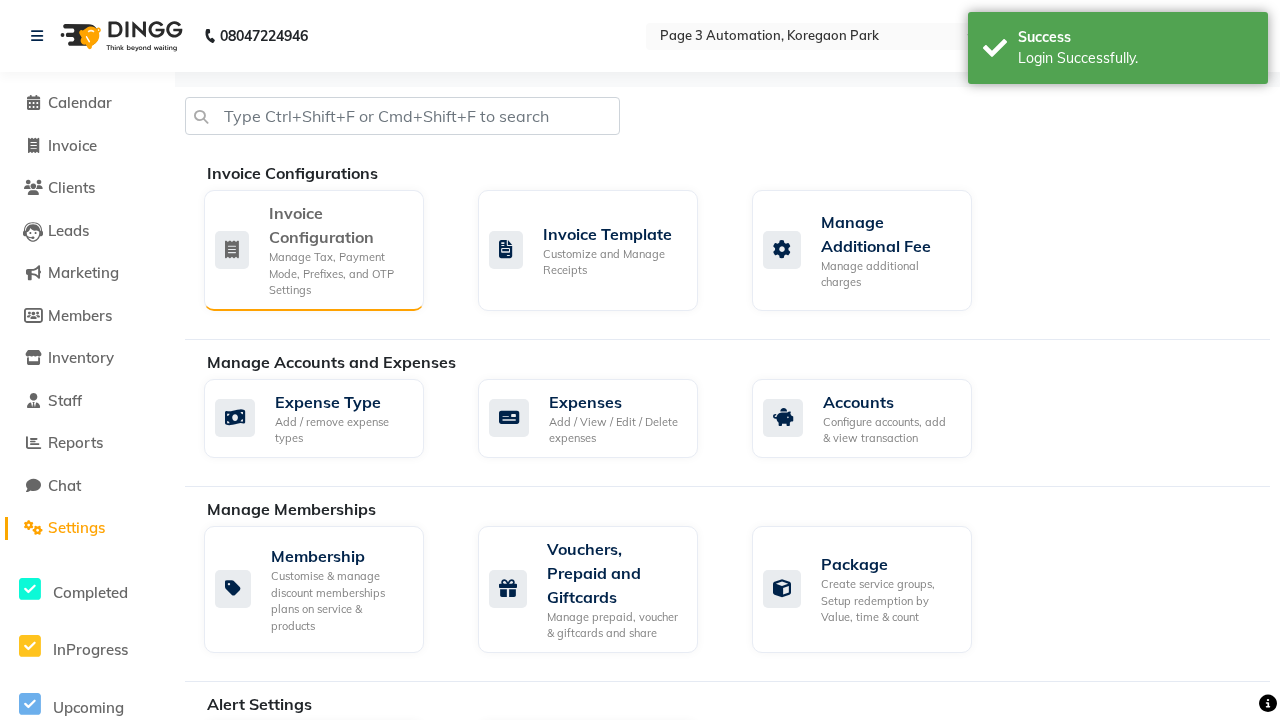 click on "Manage Tax, Payment Mode, Prefixes, and OTP Settings" 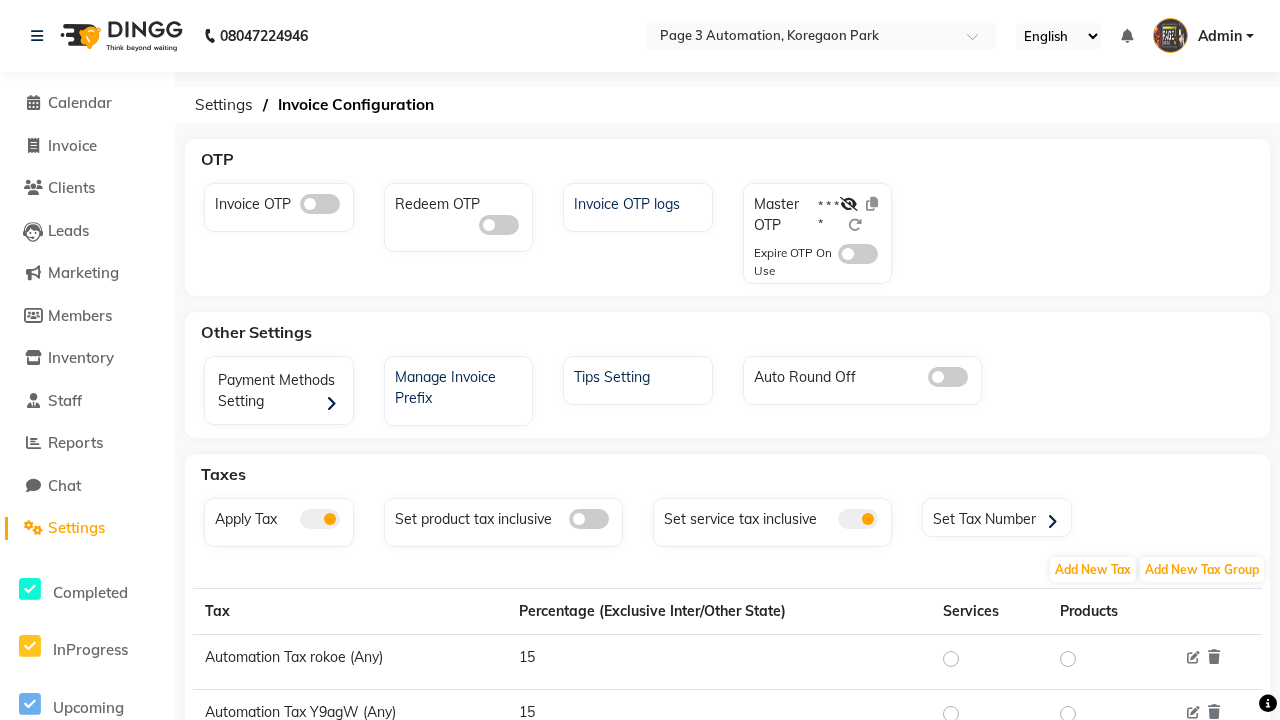 click 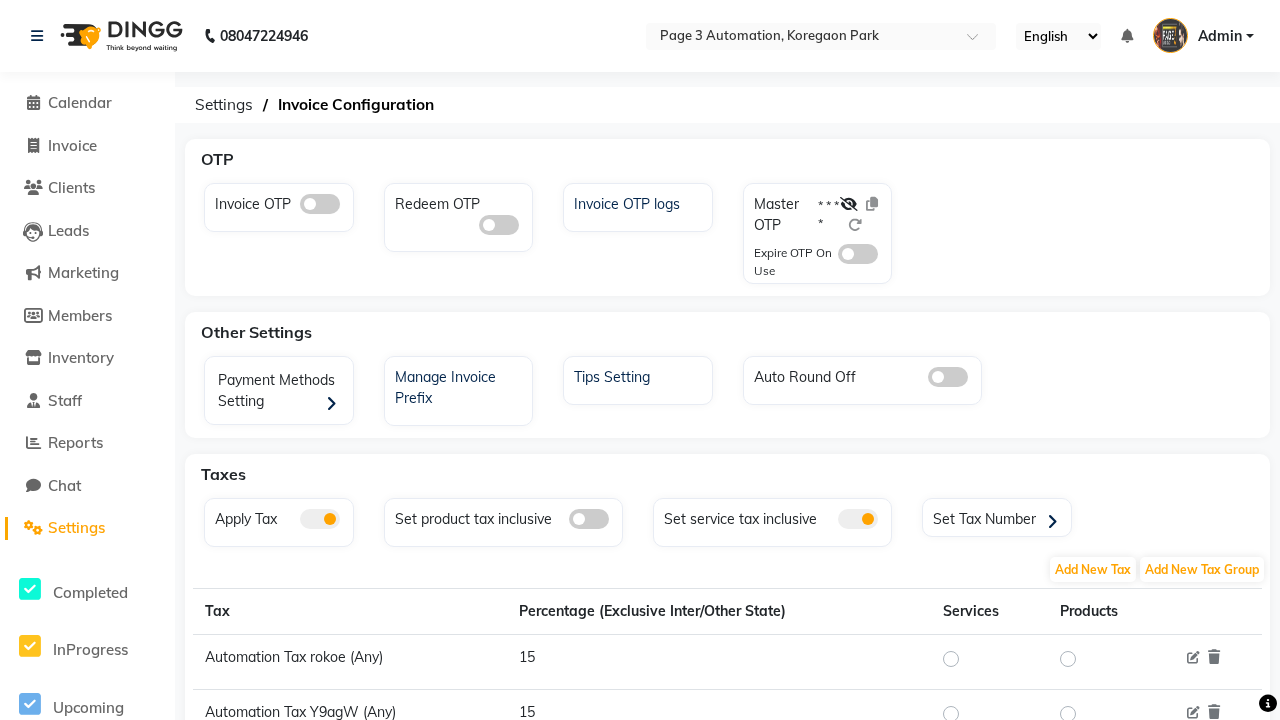 click 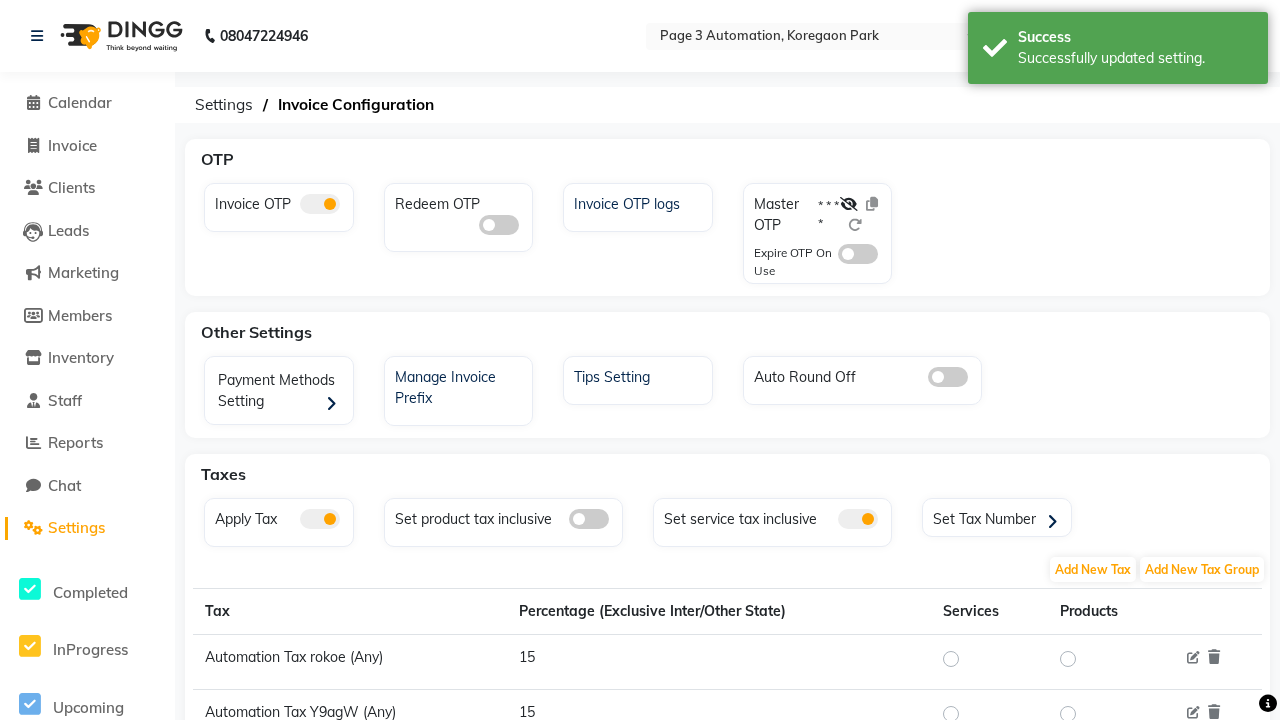 click 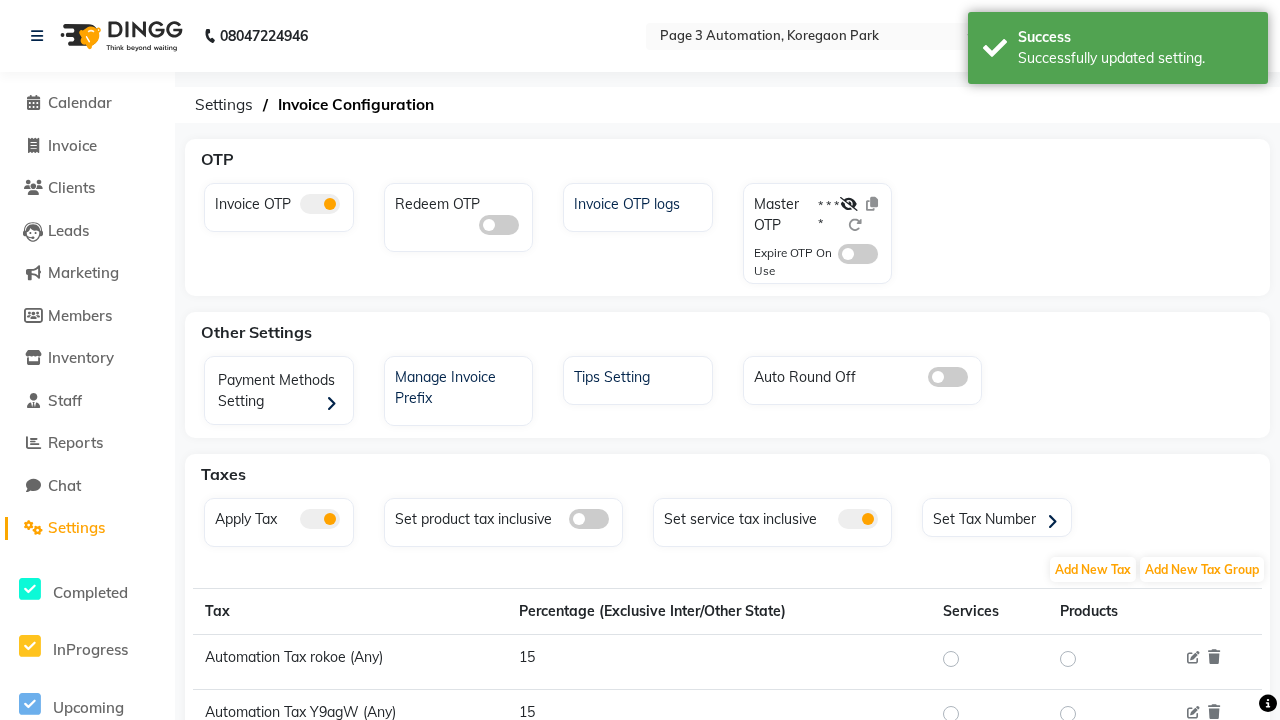 click 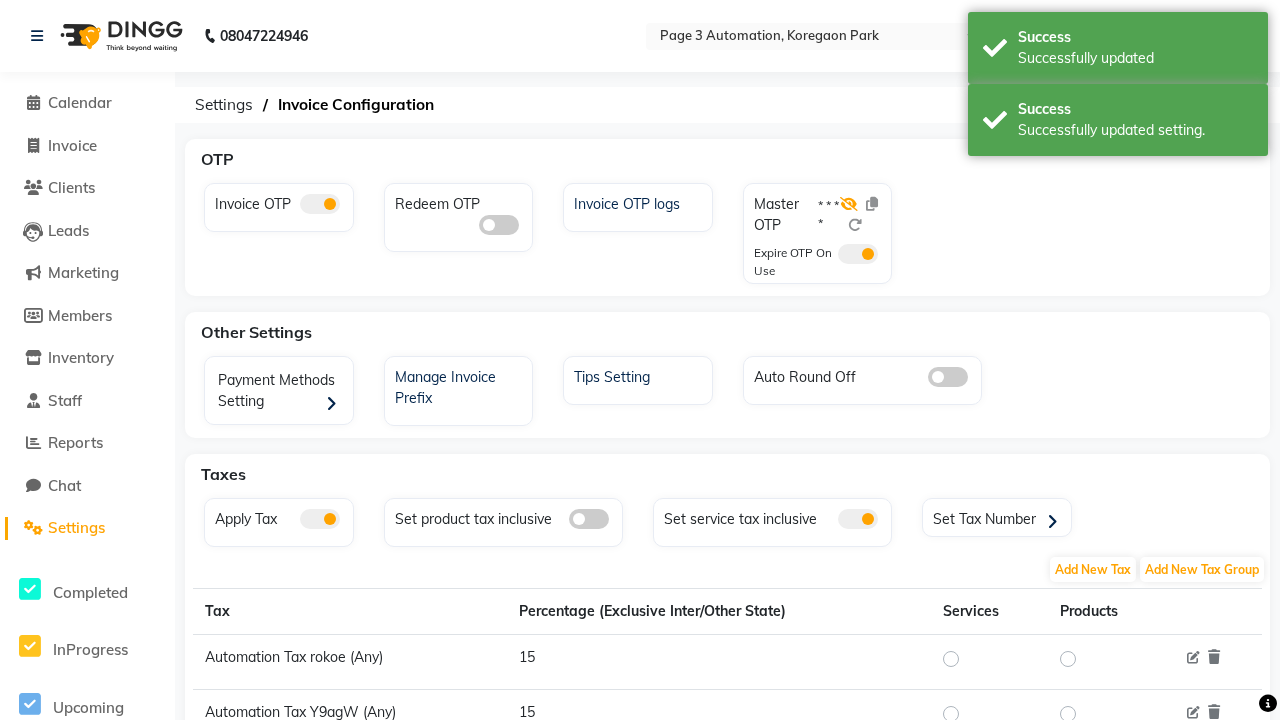 click 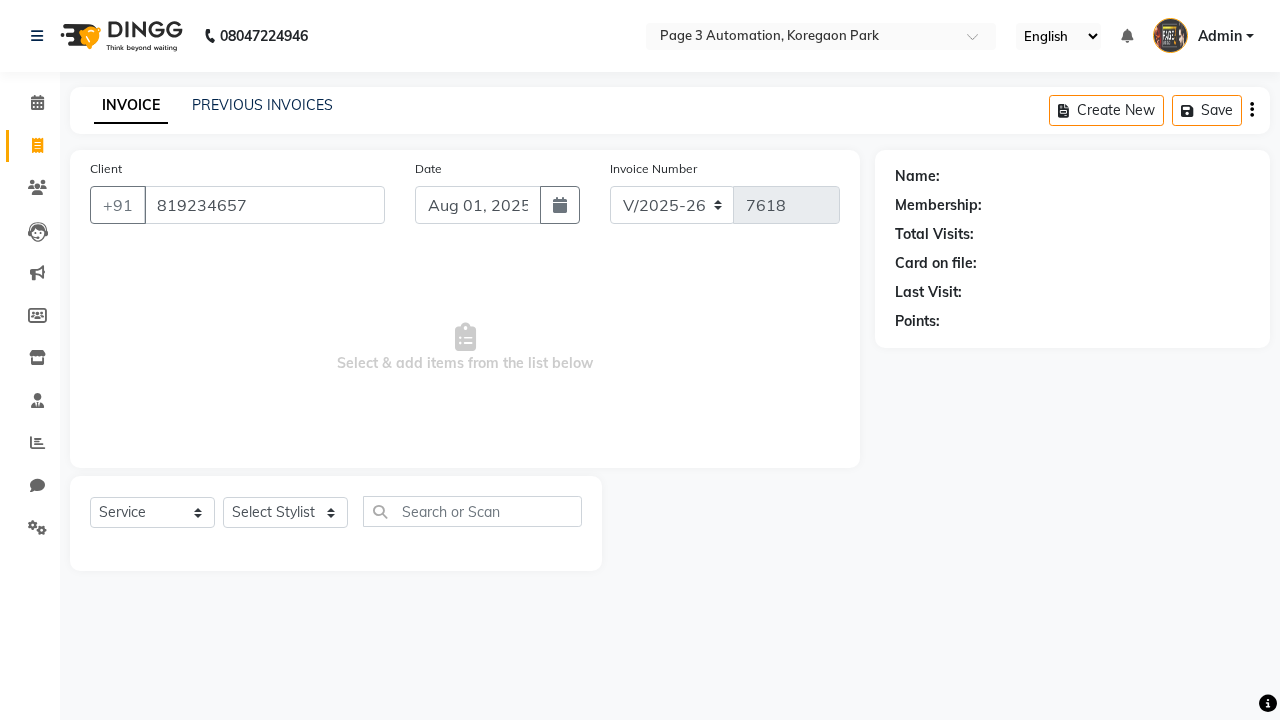 select on "2774" 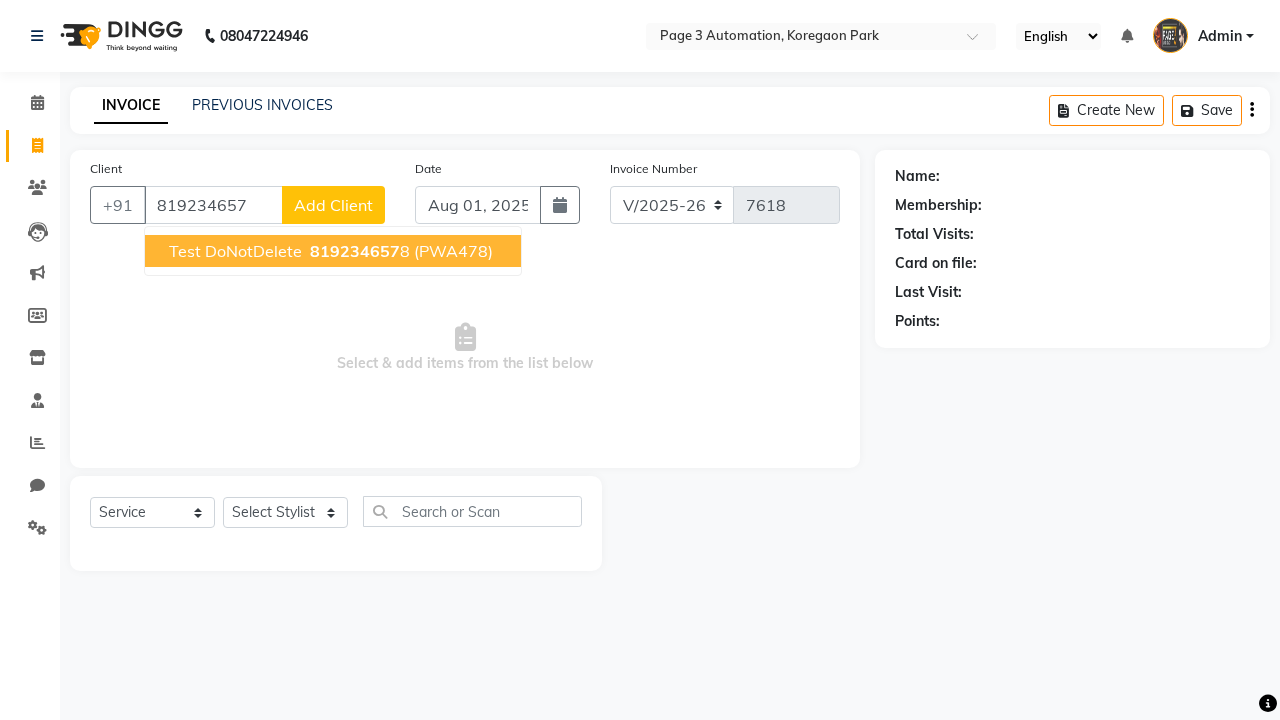 scroll, scrollTop: 0, scrollLeft: 0, axis: both 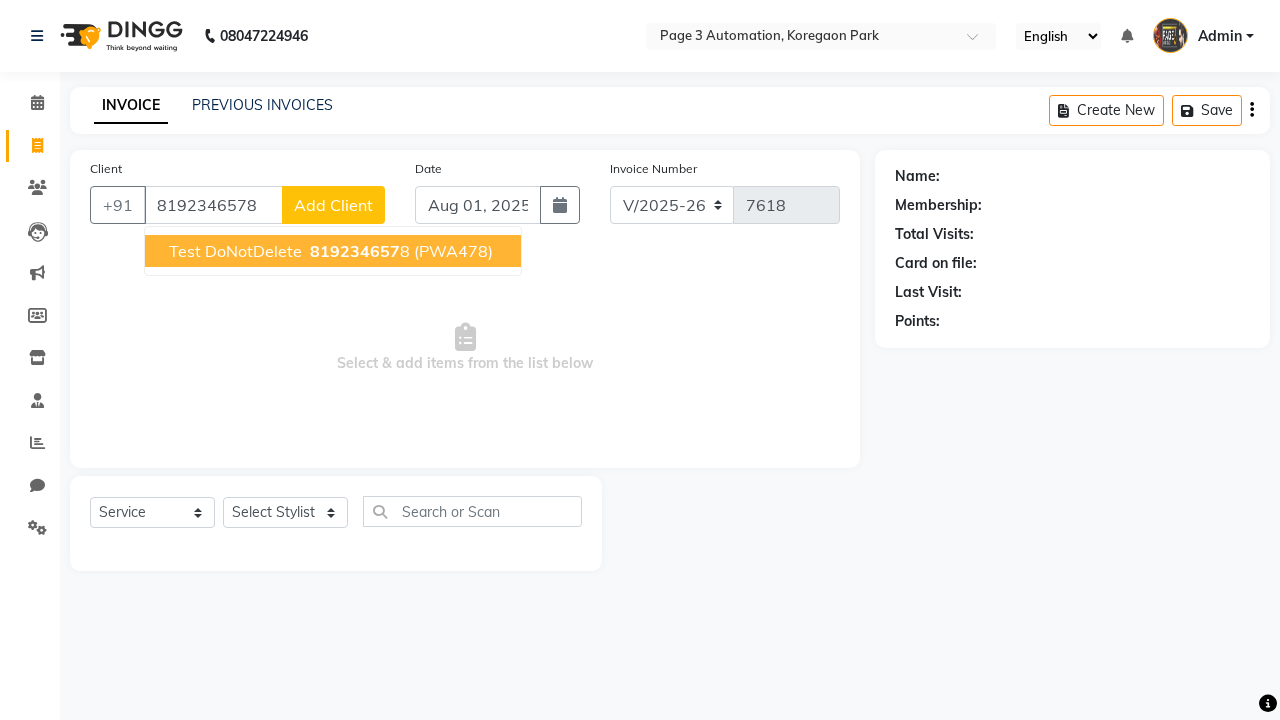 type on "8192346578" 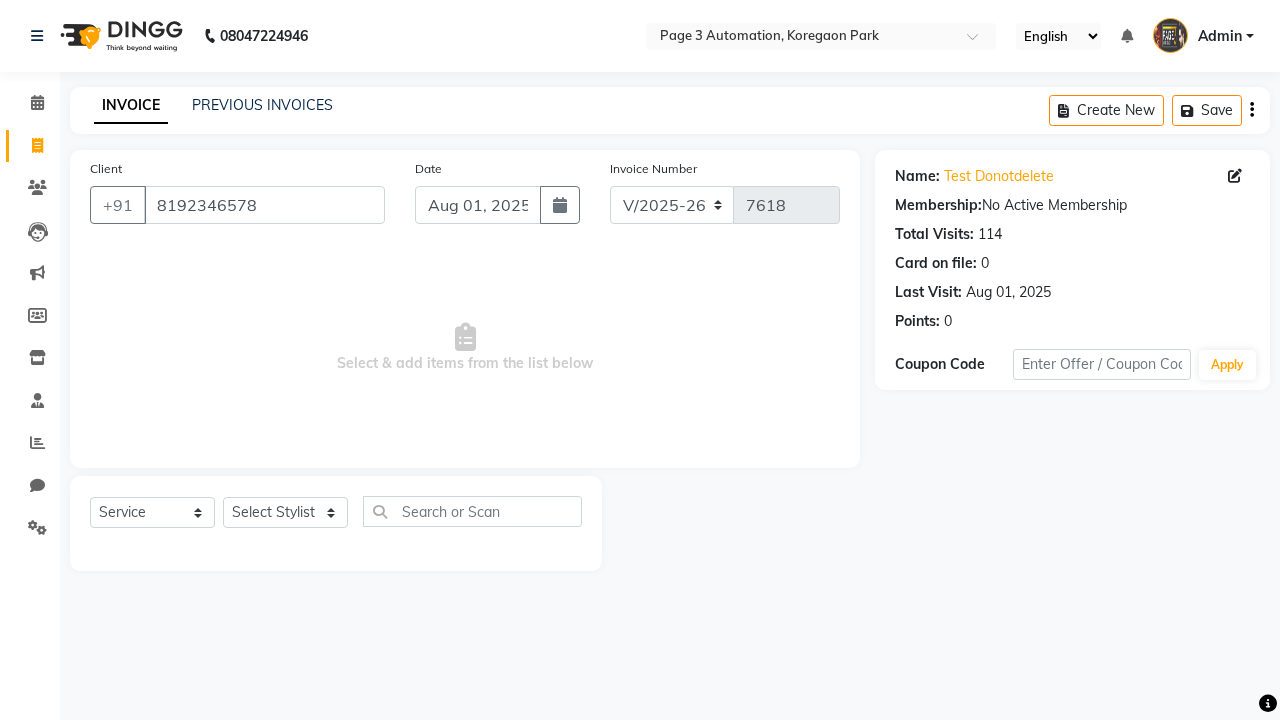 select on "71572" 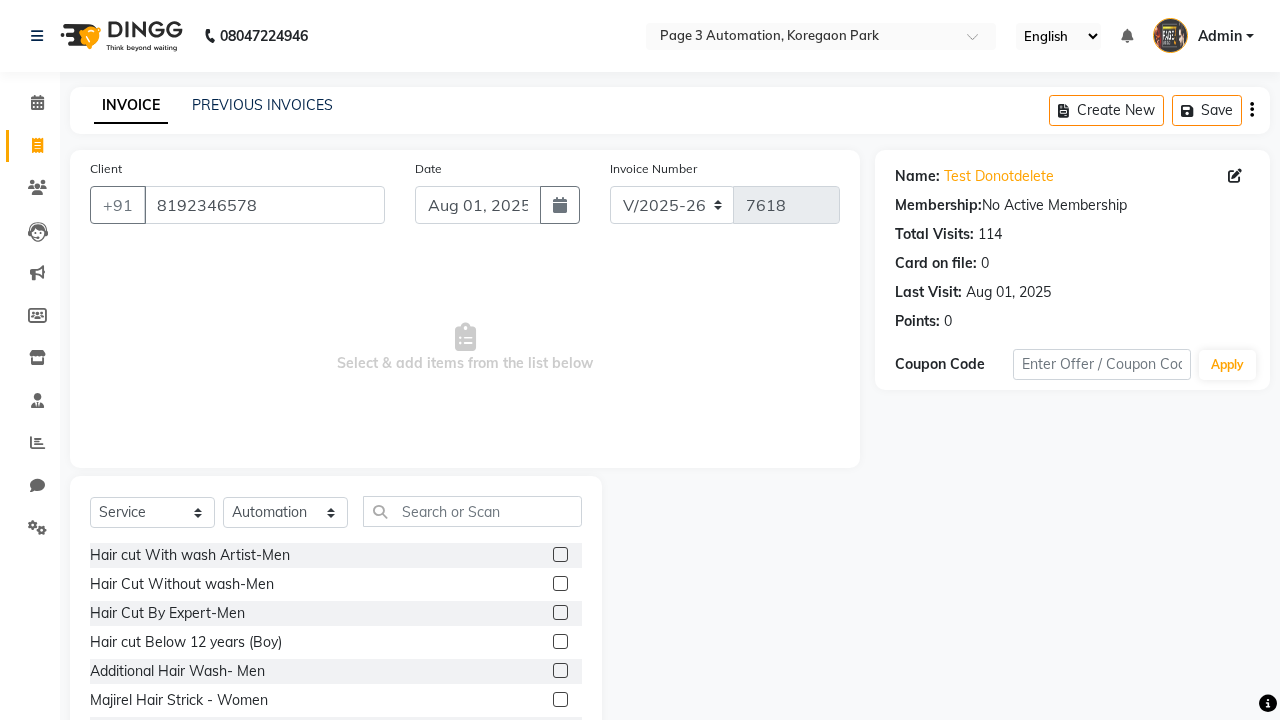 click 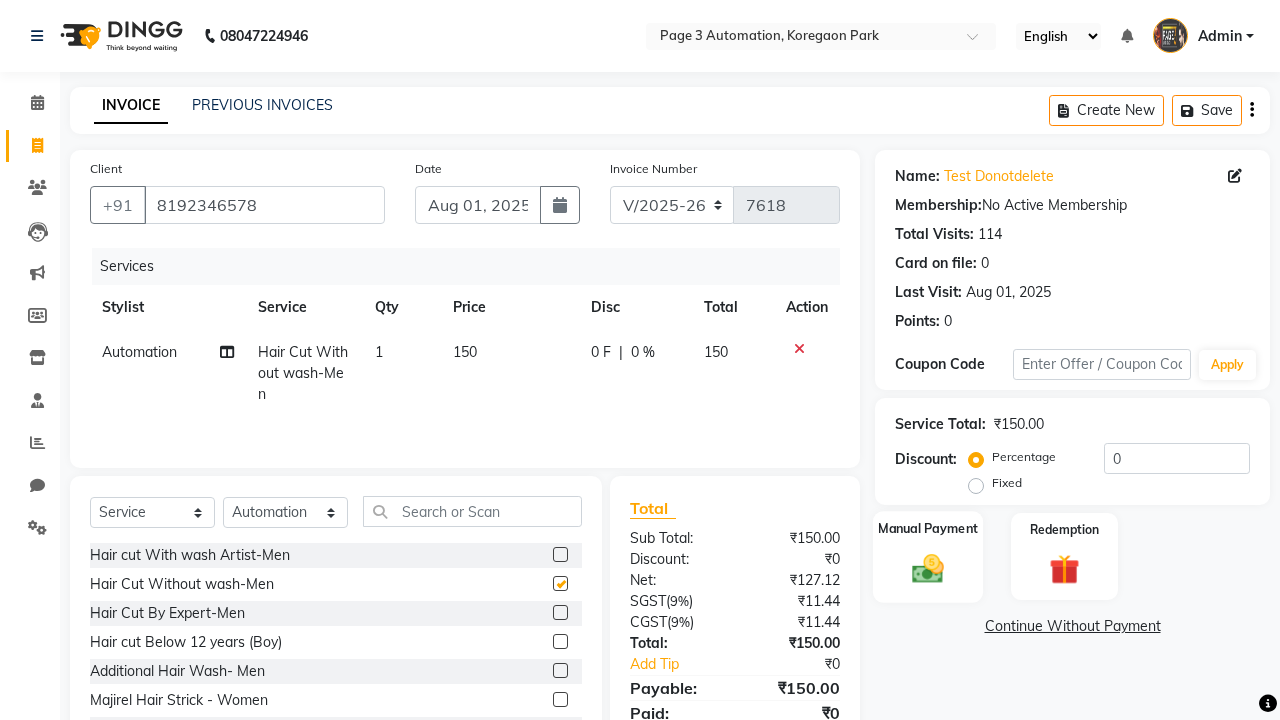 click 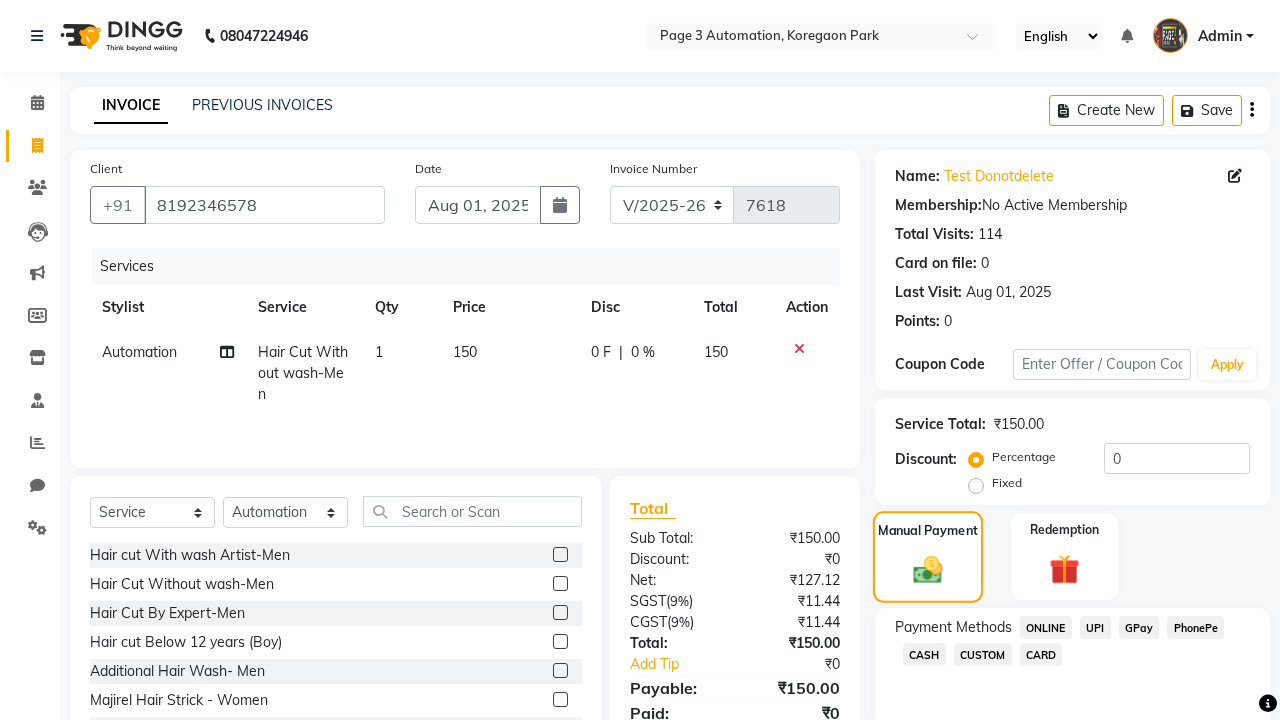 checkbox on "false" 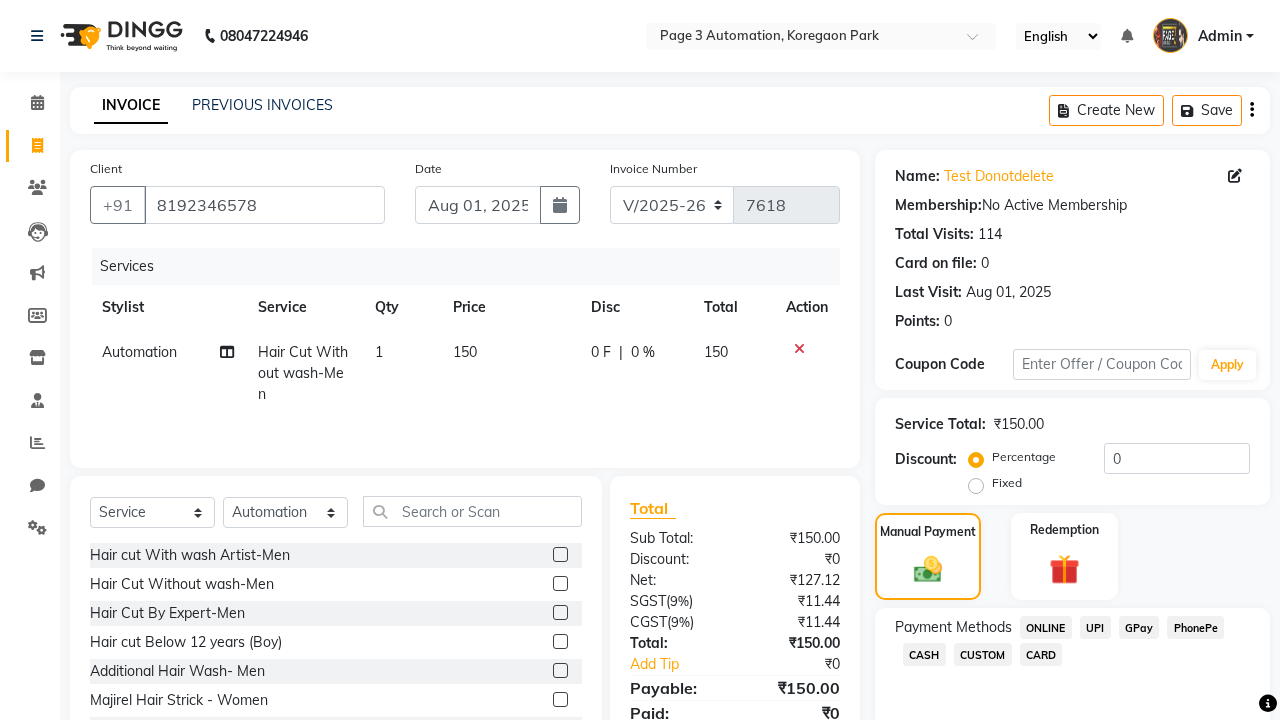 click on "ONLINE" 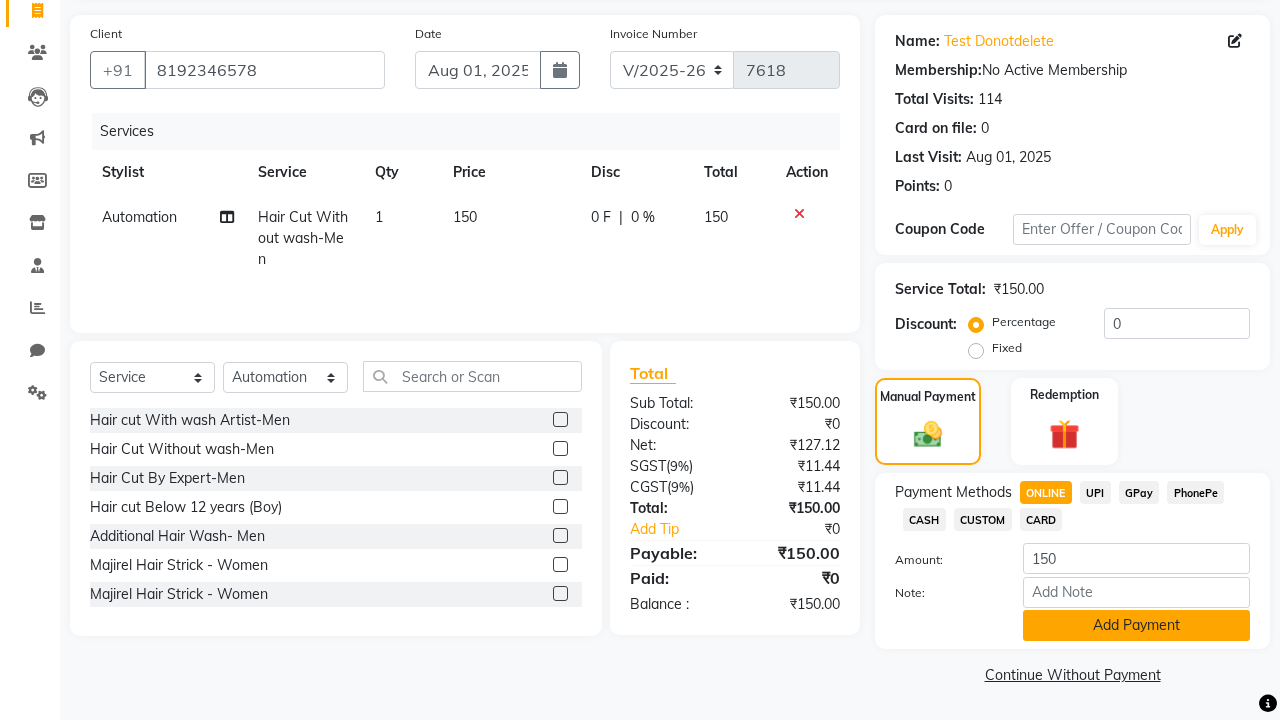 click on "Add Payment" 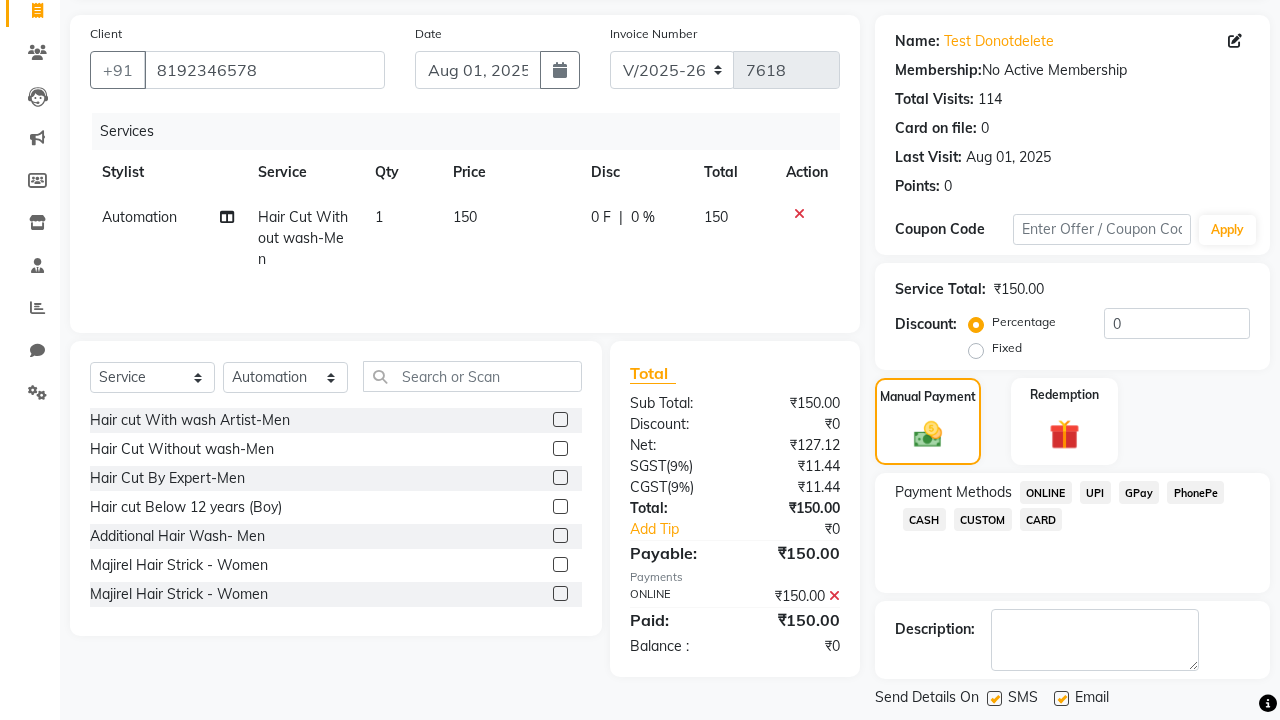 click on "Generate OTP" 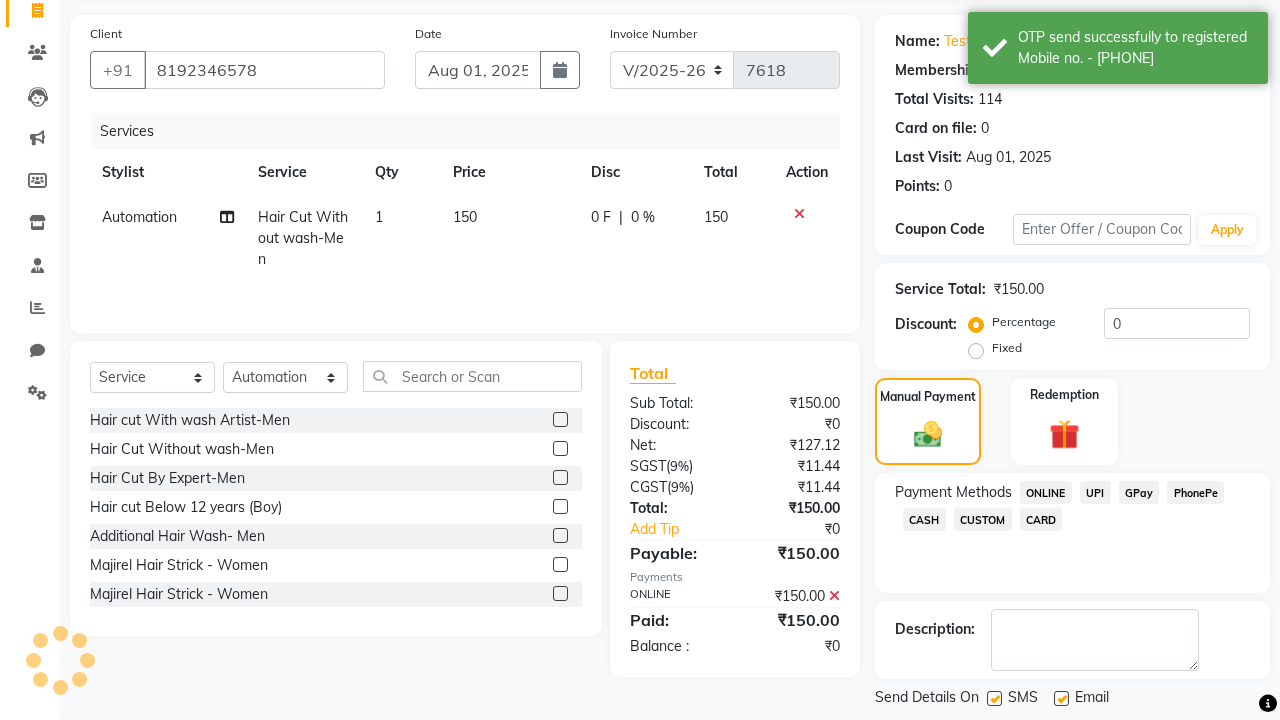 scroll, scrollTop: 231, scrollLeft: 0, axis: vertical 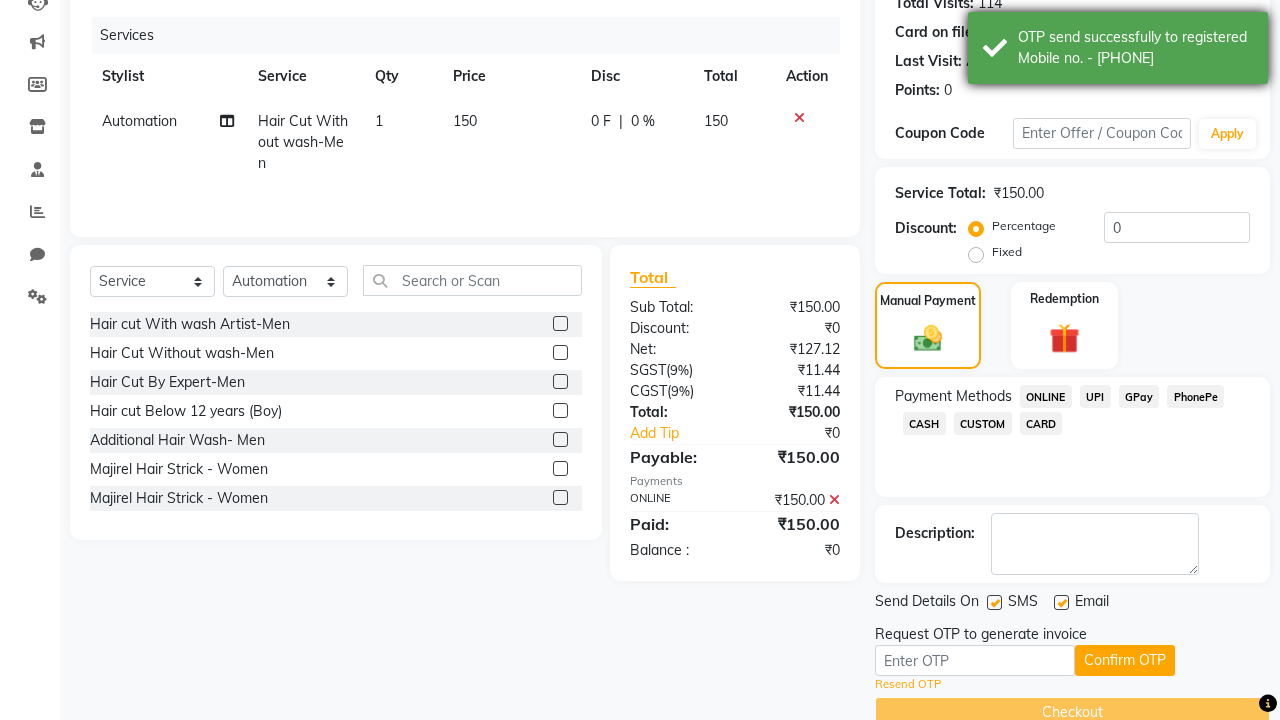 click on "OTP send successfully to registered  Mobile no. - [PHONE]" at bounding box center (1135, 48) 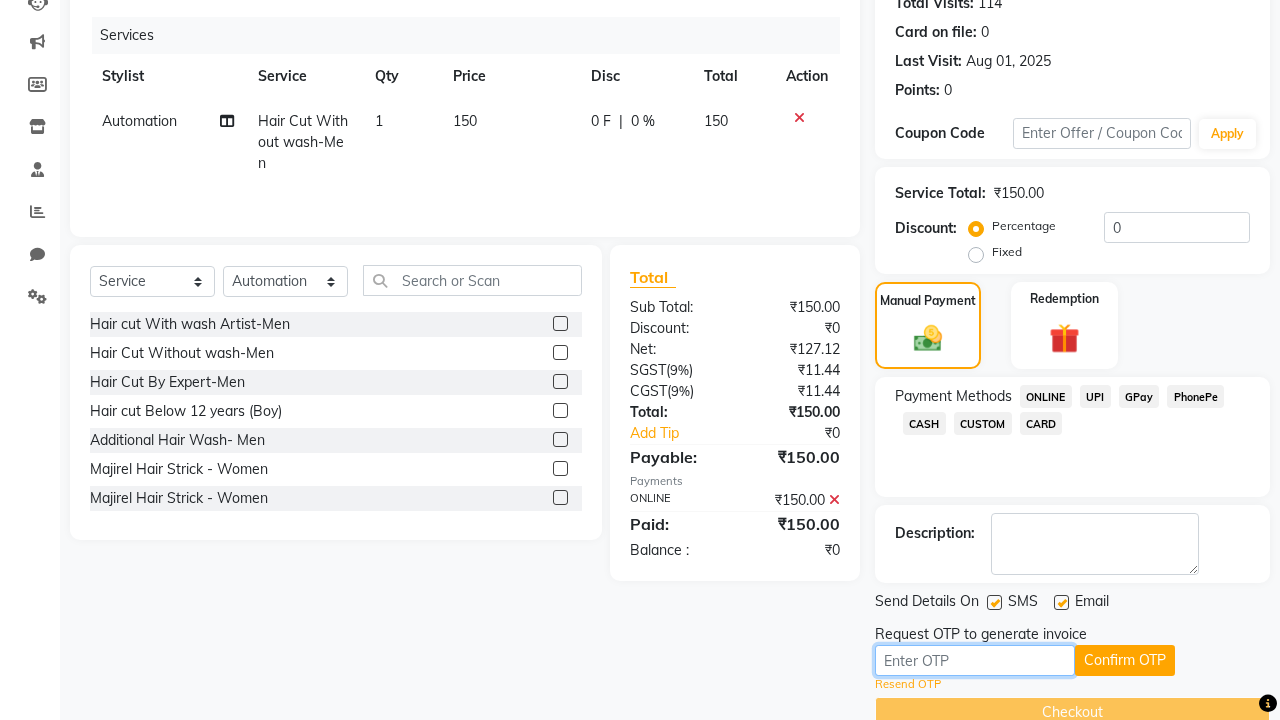 type on "3513" 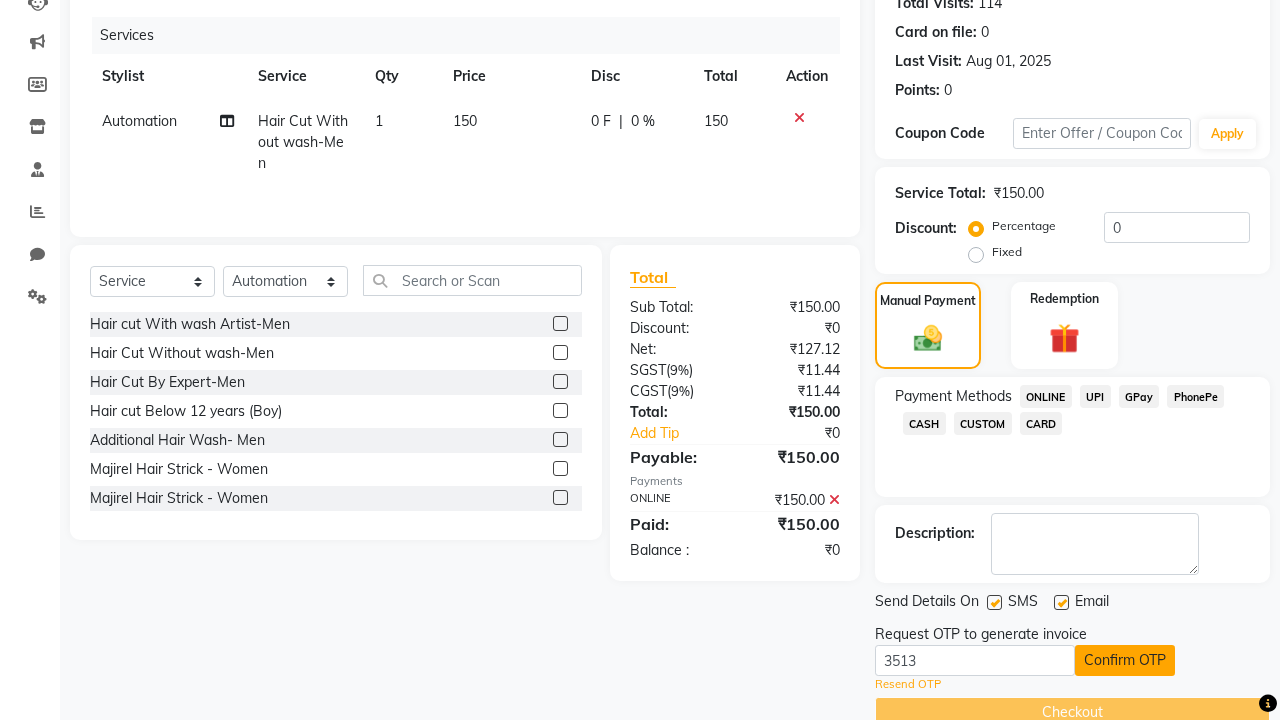 click on "Confirm OTP" 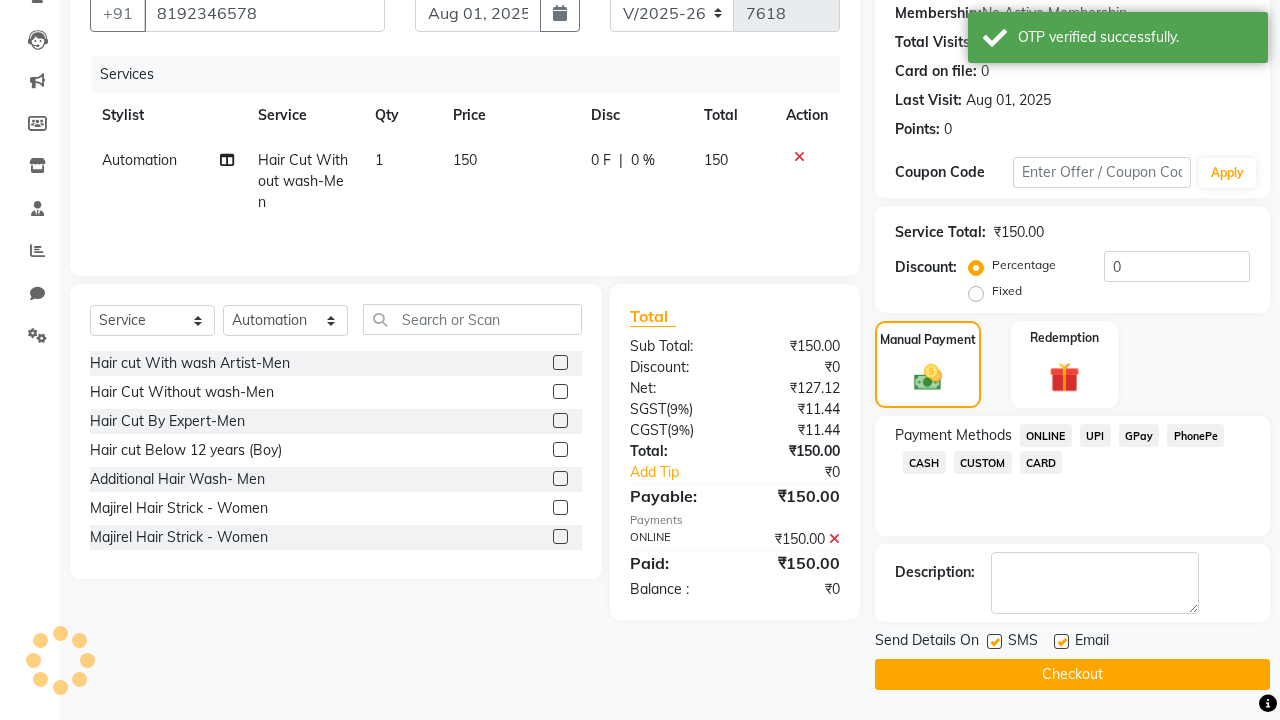 scroll, scrollTop: 192, scrollLeft: 0, axis: vertical 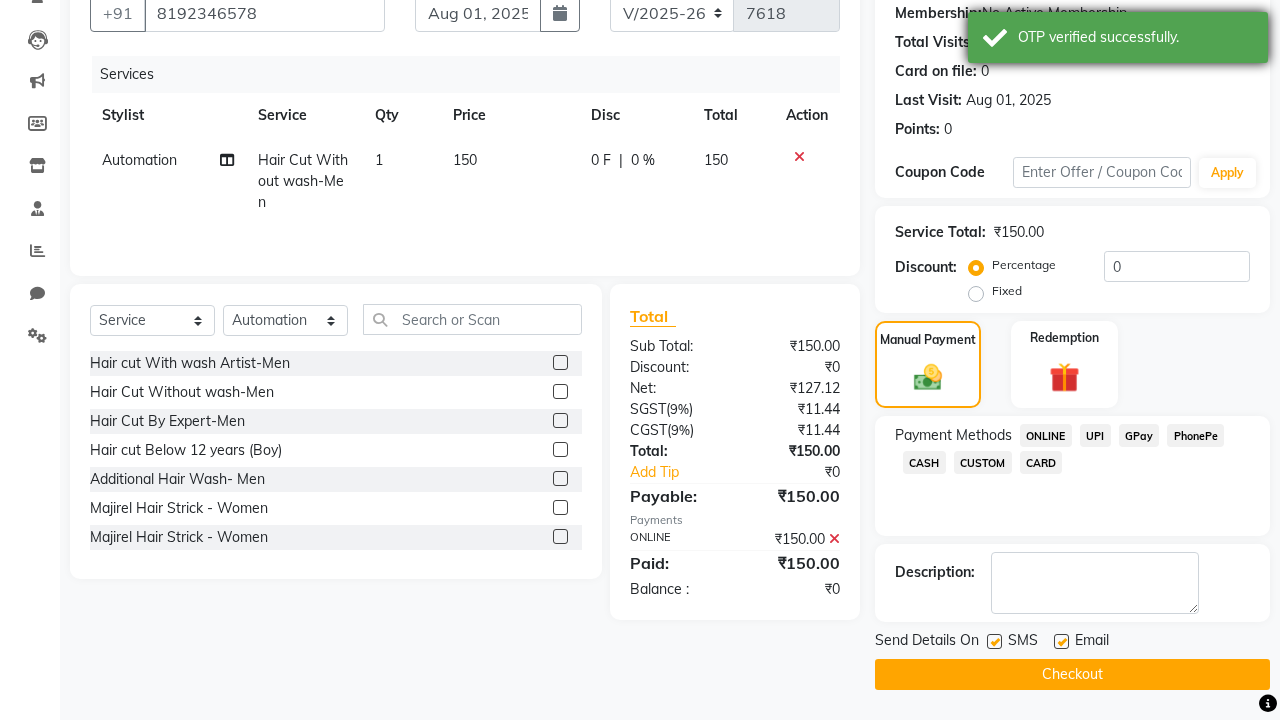 click on "OTP verified successfully." at bounding box center (1135, 37) 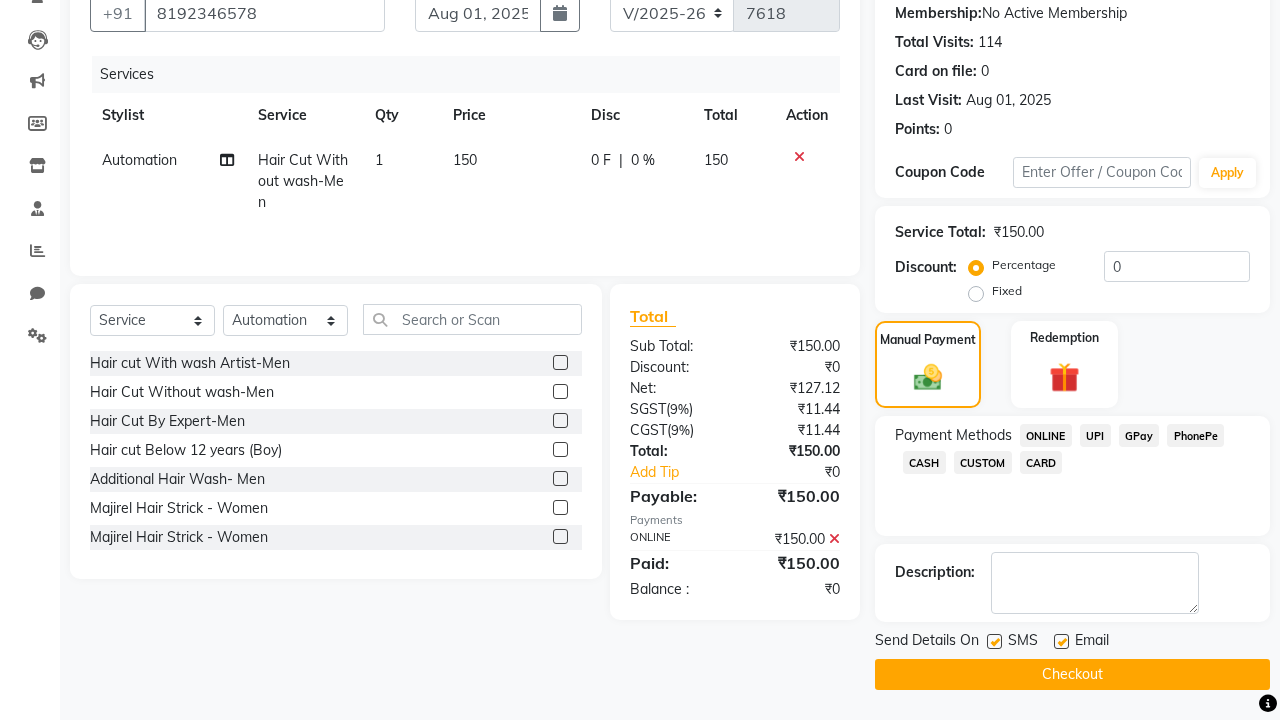 click on "Checkout" 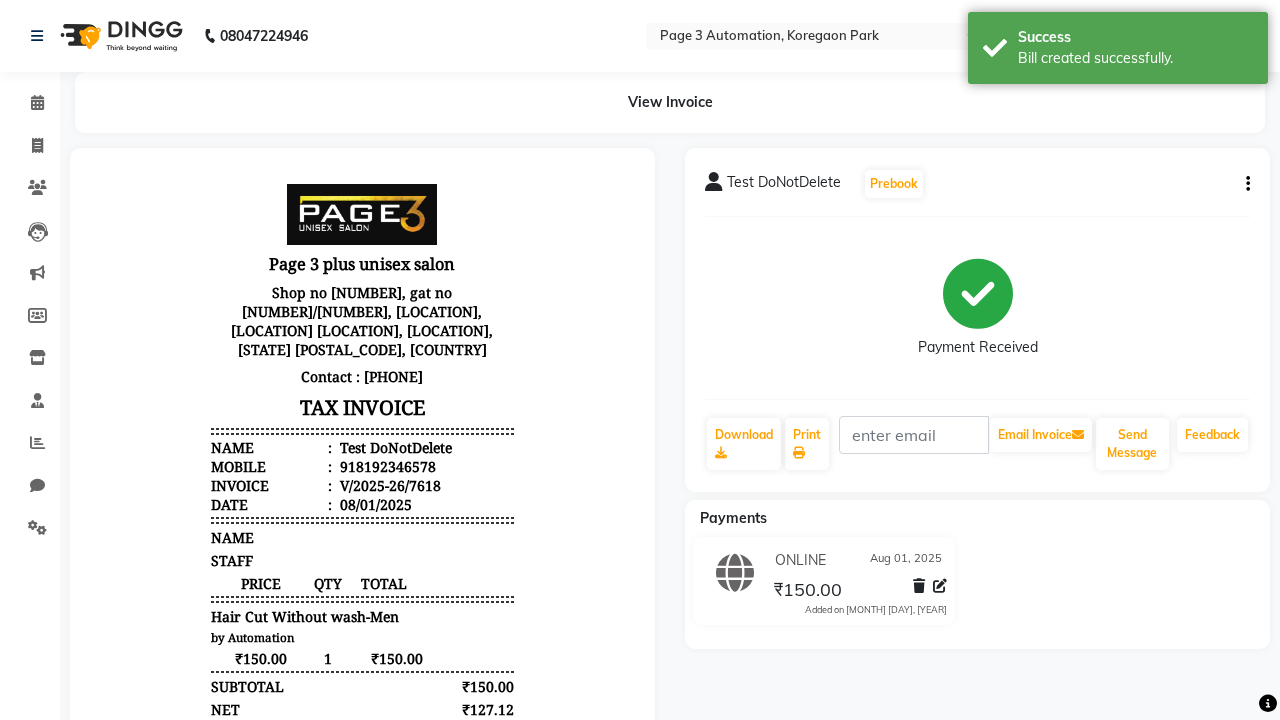 scroll, scrollTop: 0, scrollLeft: 0, axis: both 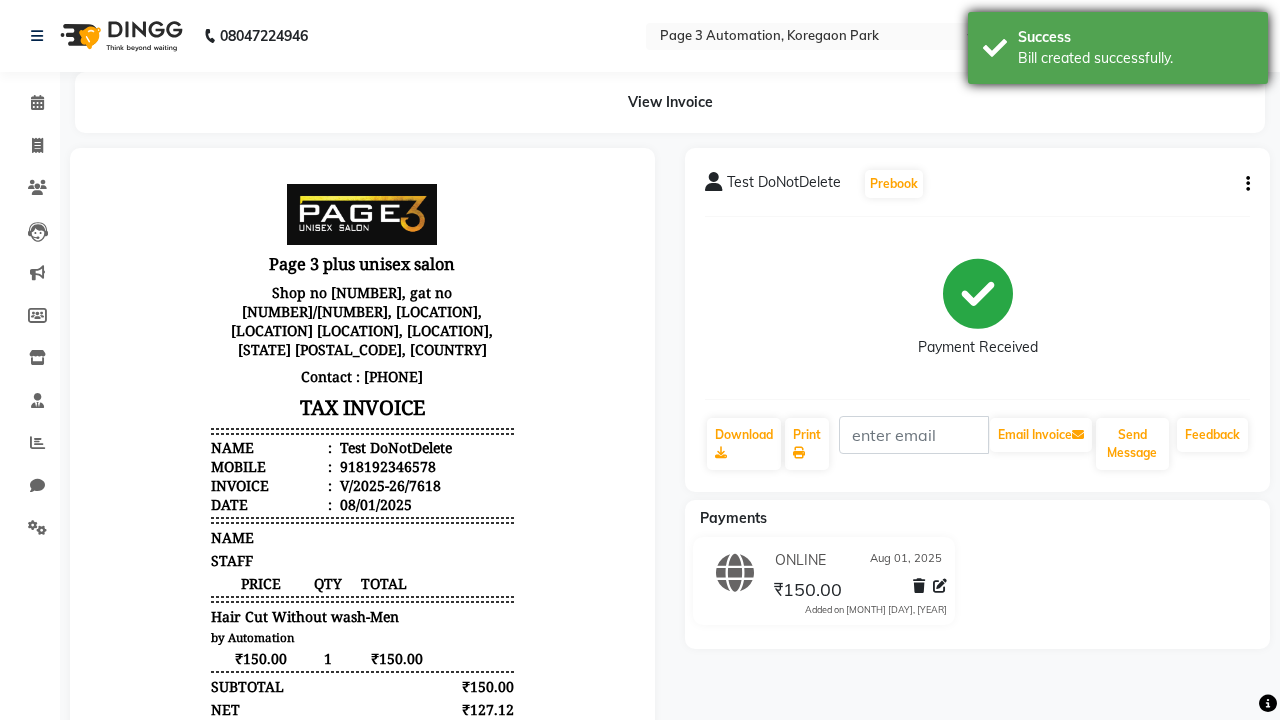 click on "Bill created successfully." at bounding box center [1135, 58] 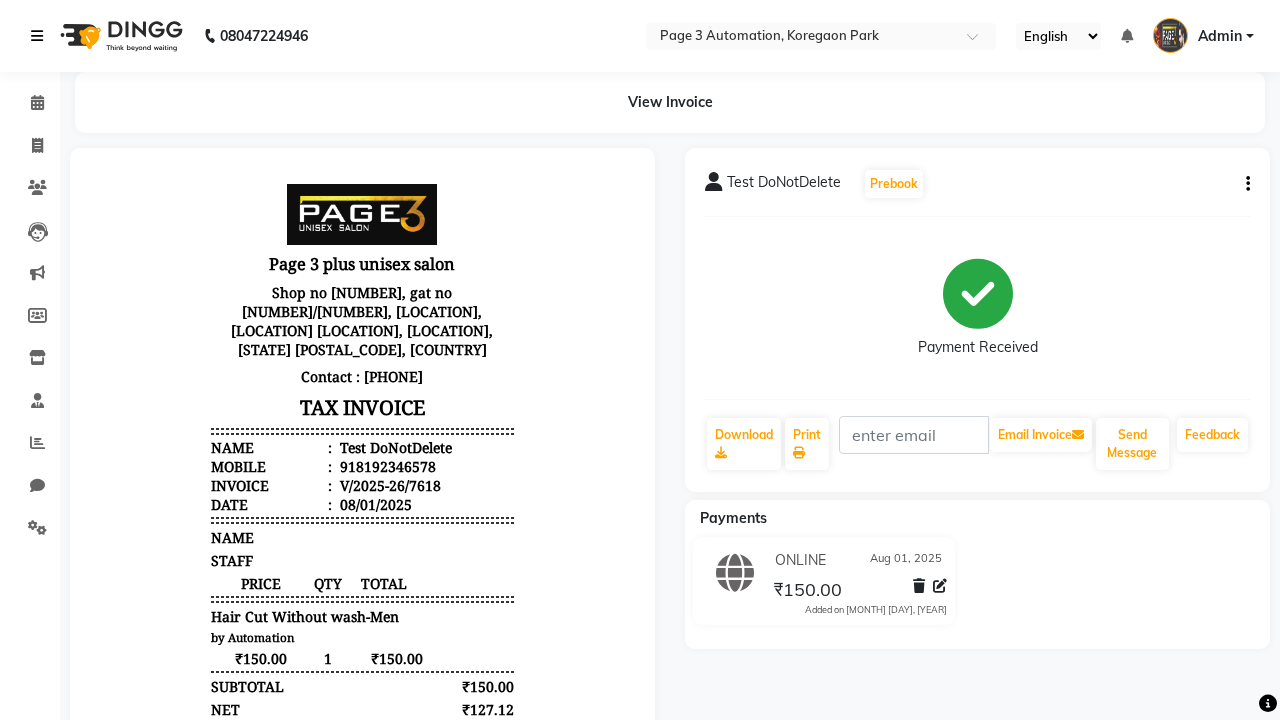 click at bounding box center [37, 36] 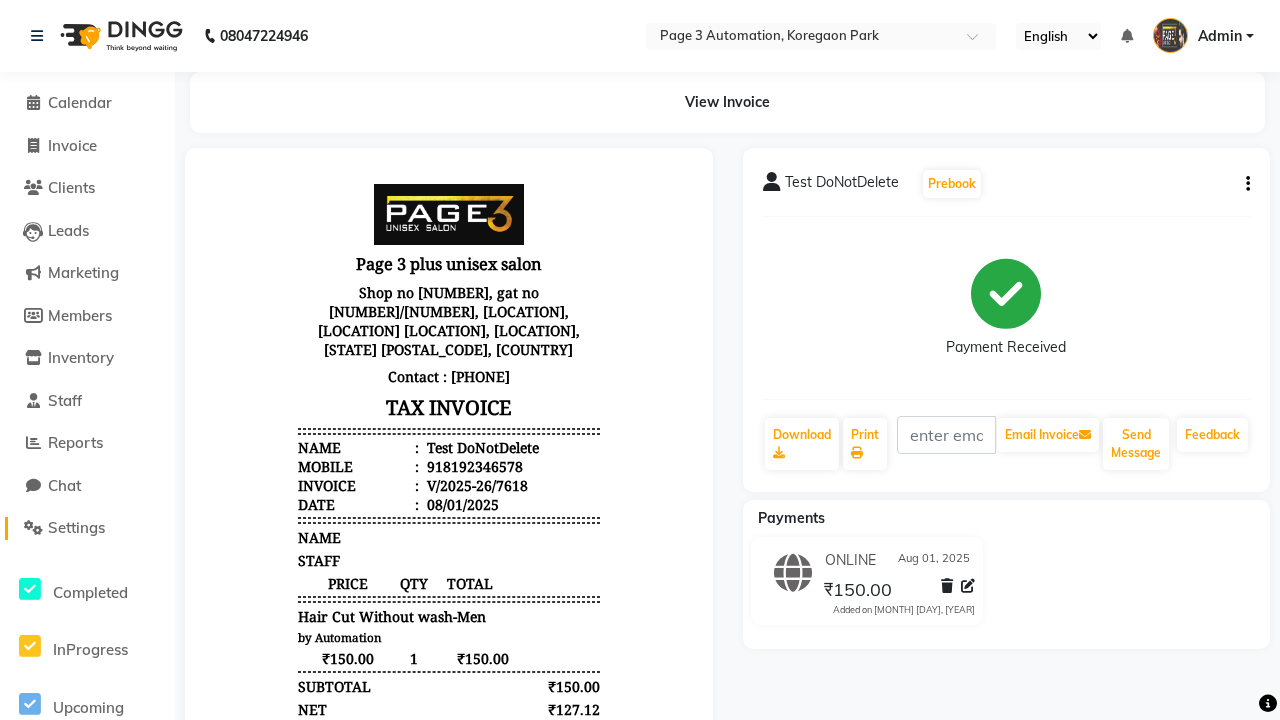 click on "Settings" 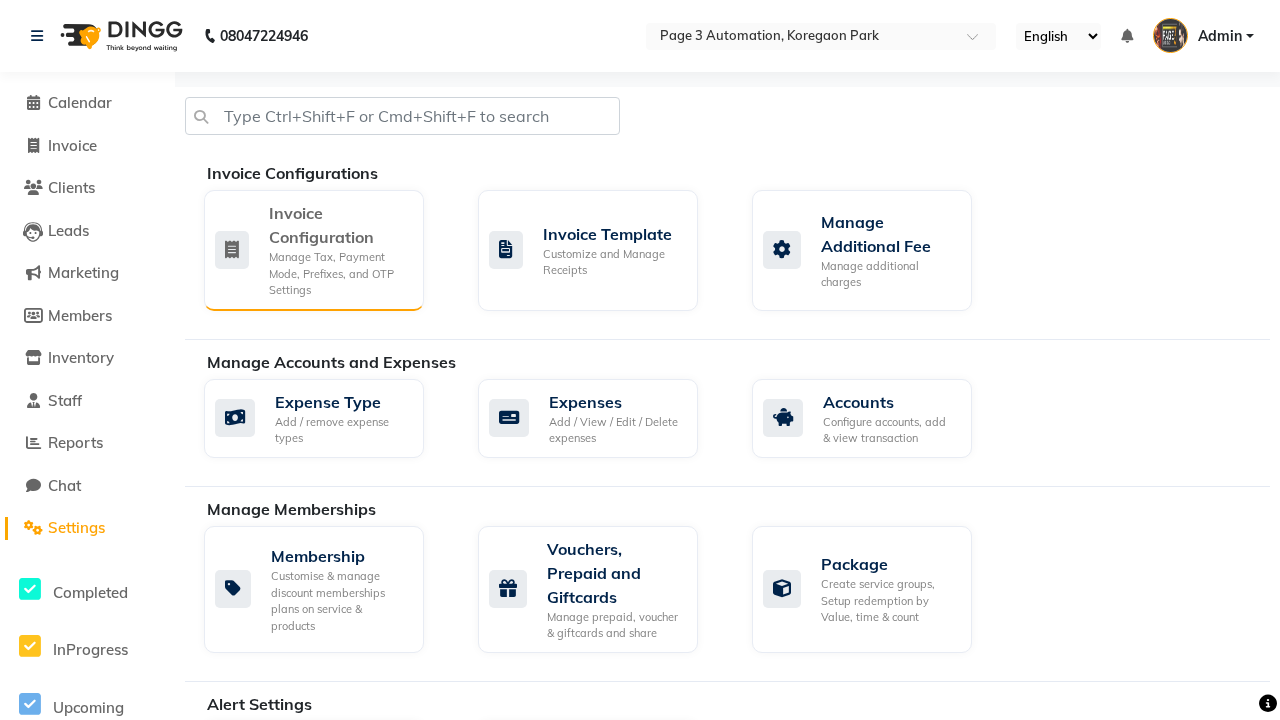 click on "Manage Tax, Payment Mode, Prefixes, and OTP Settings" 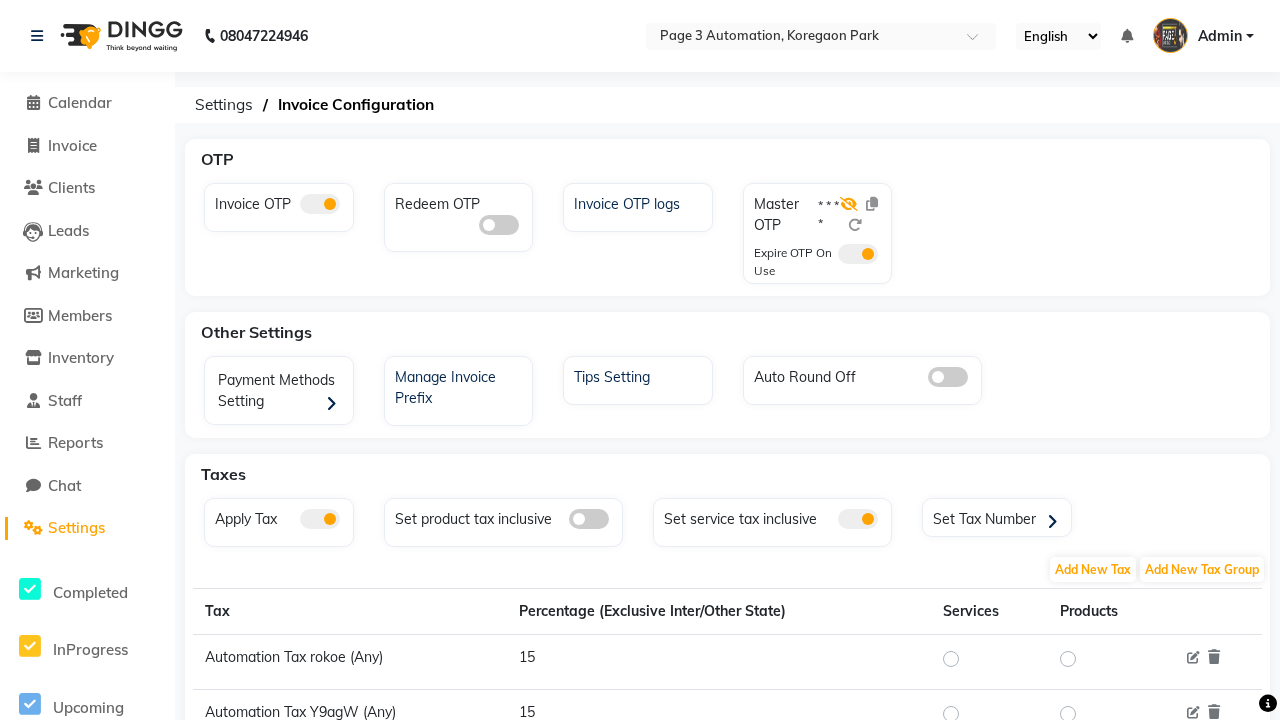 click 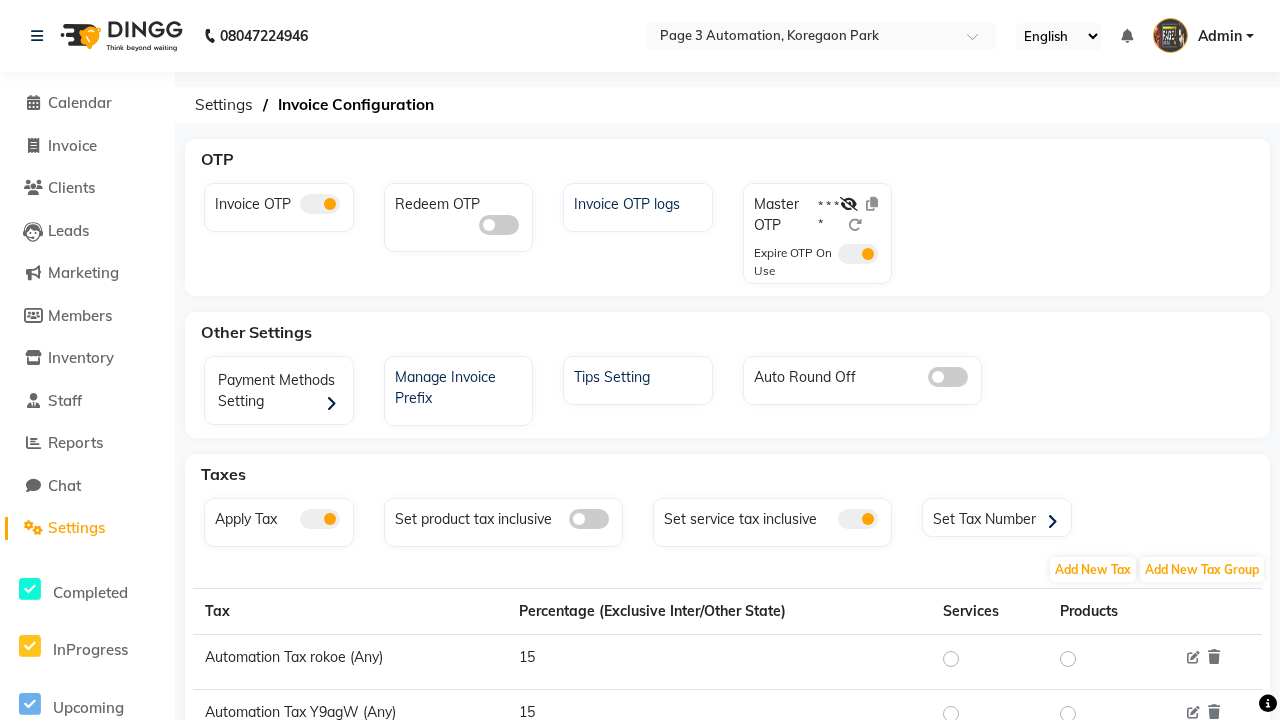 click 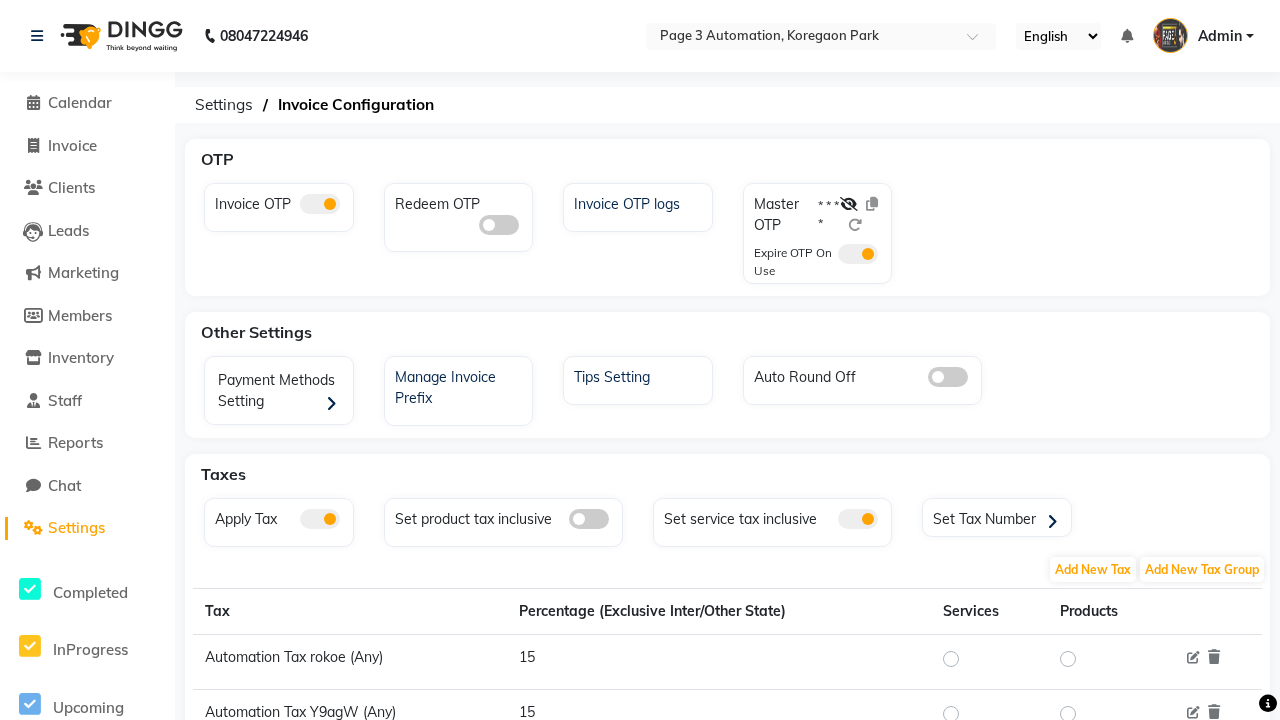 click 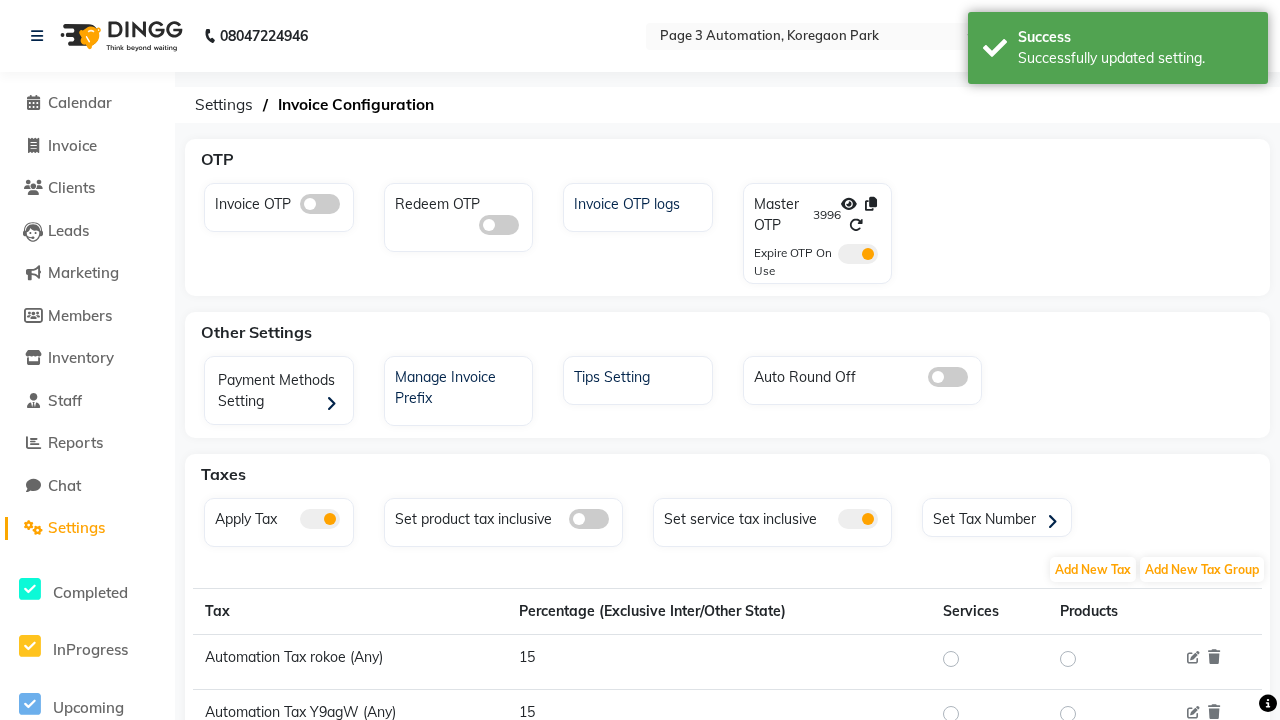 click 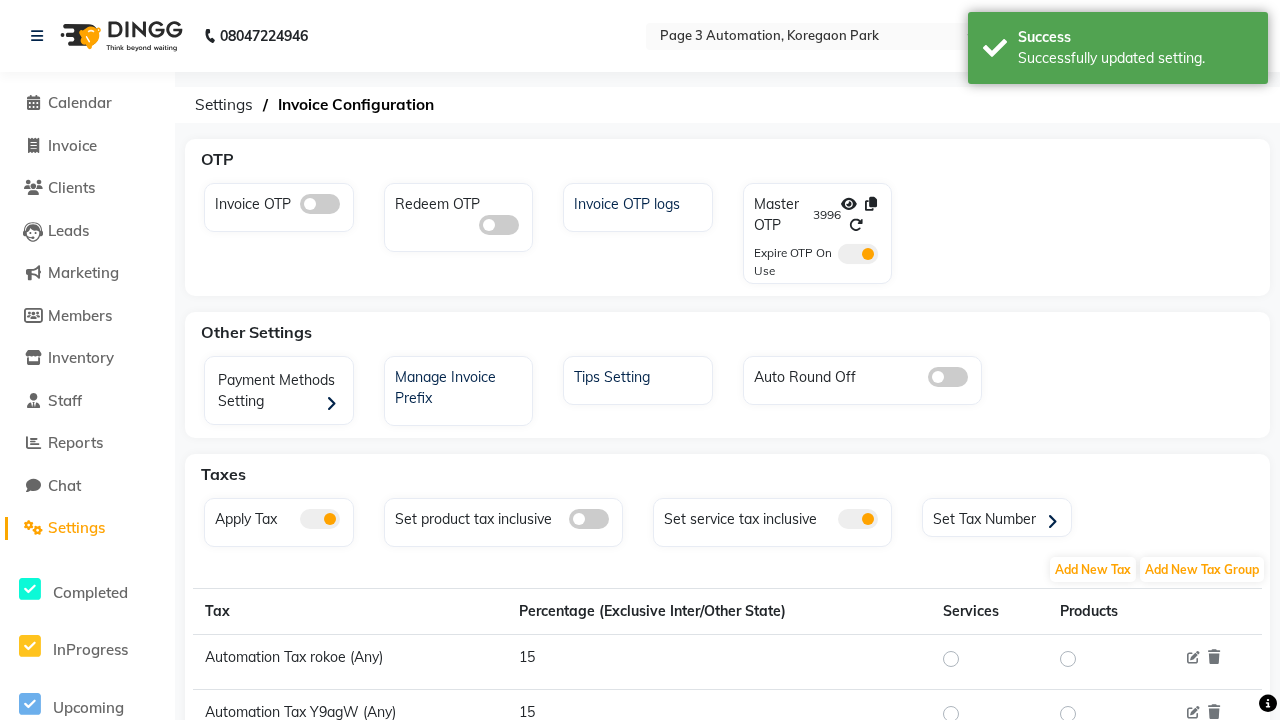 click 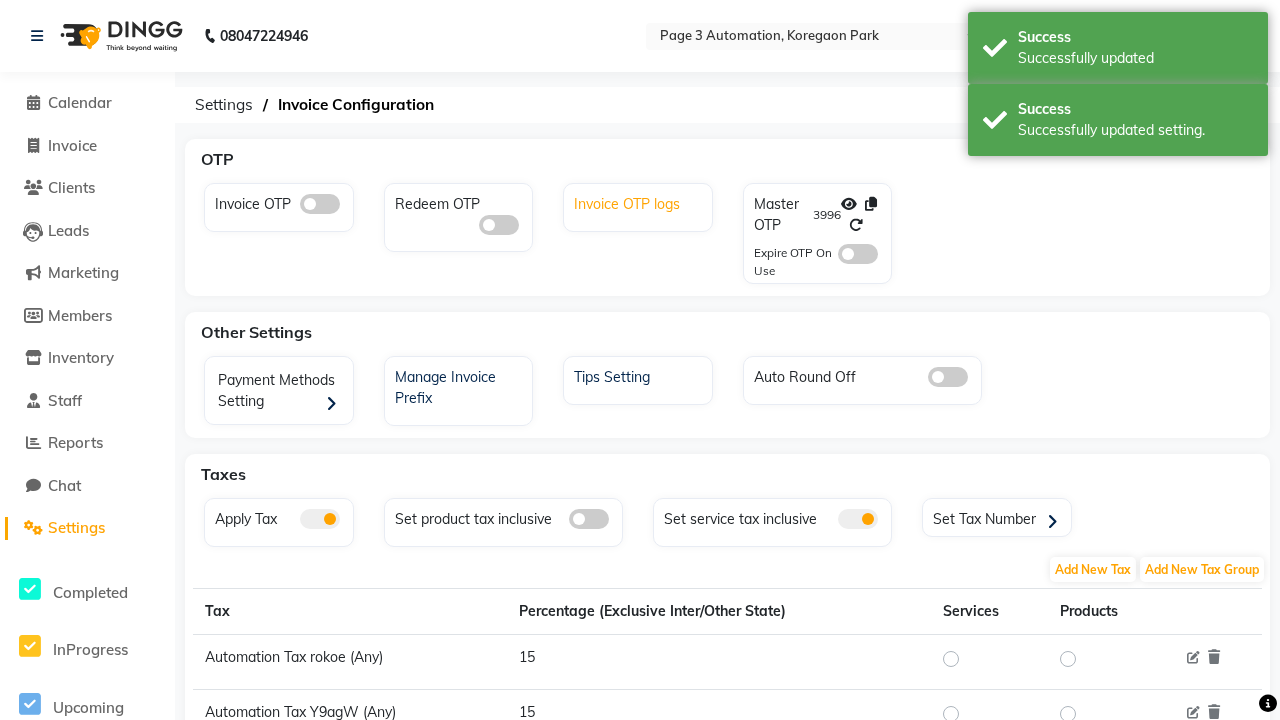 click on "Invoice OTP logs" 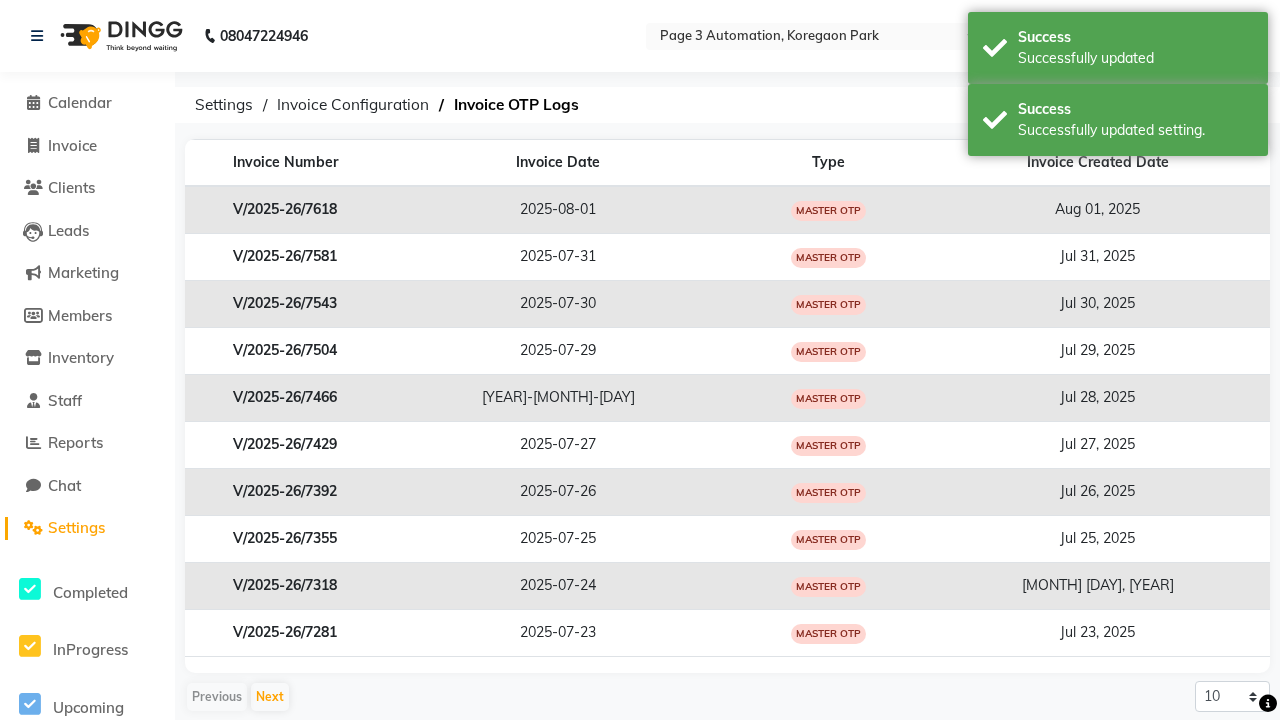 scroll, scrollTop: 0, scrollLeft: 5, axis: horizontal 